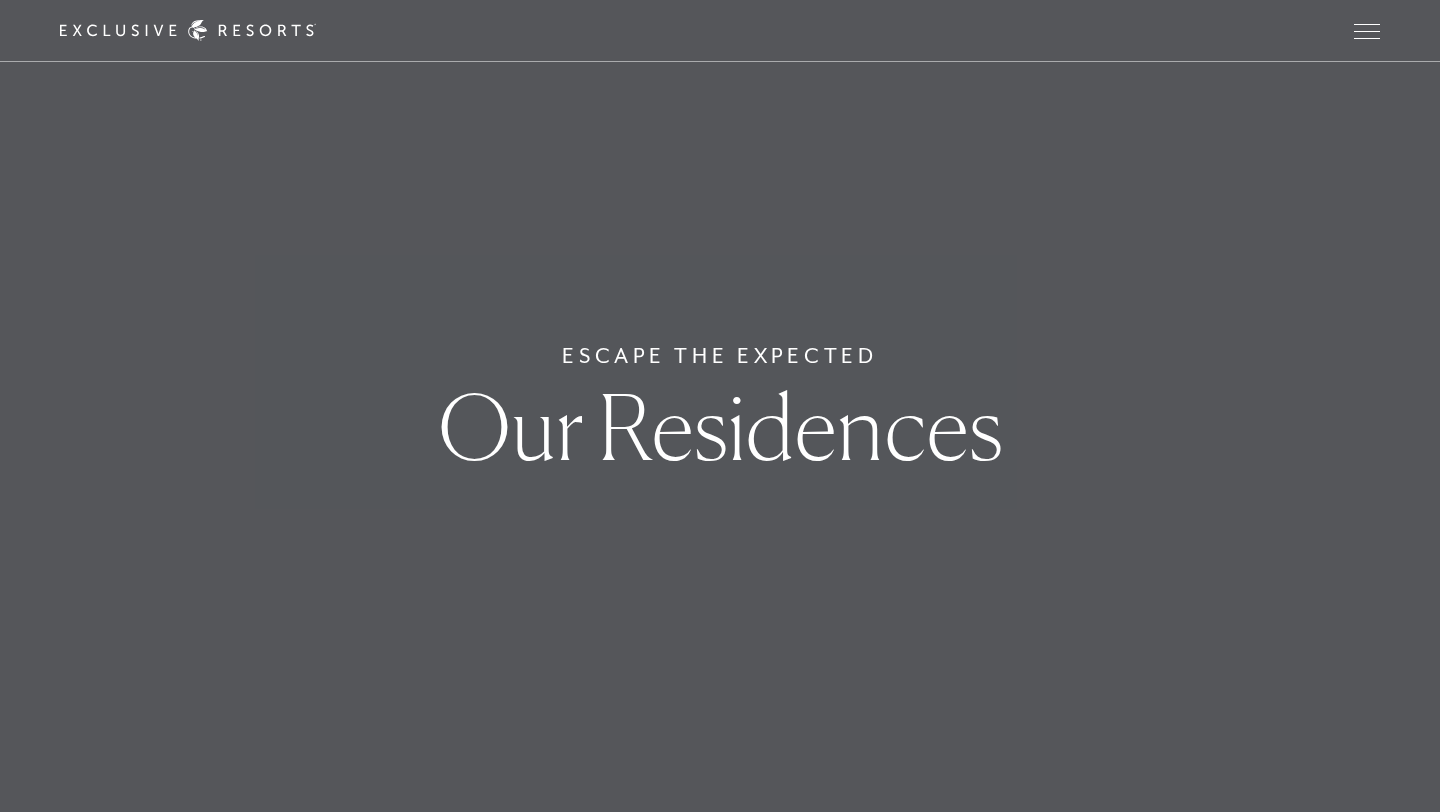 scroll, scrollTop: 0, scrollLeft: 0, axis: both 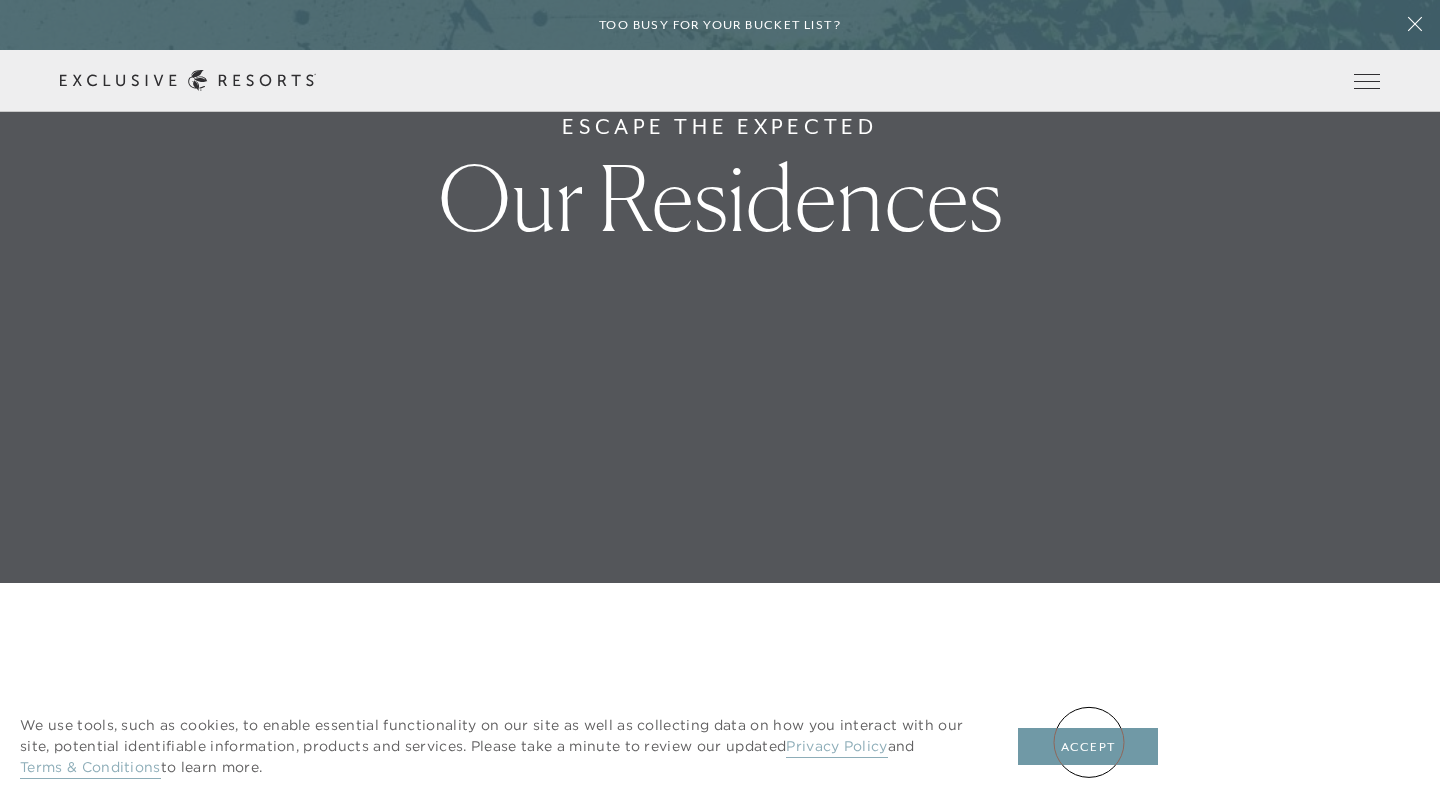 click on "Accept" at bounding box center [1088, 747] 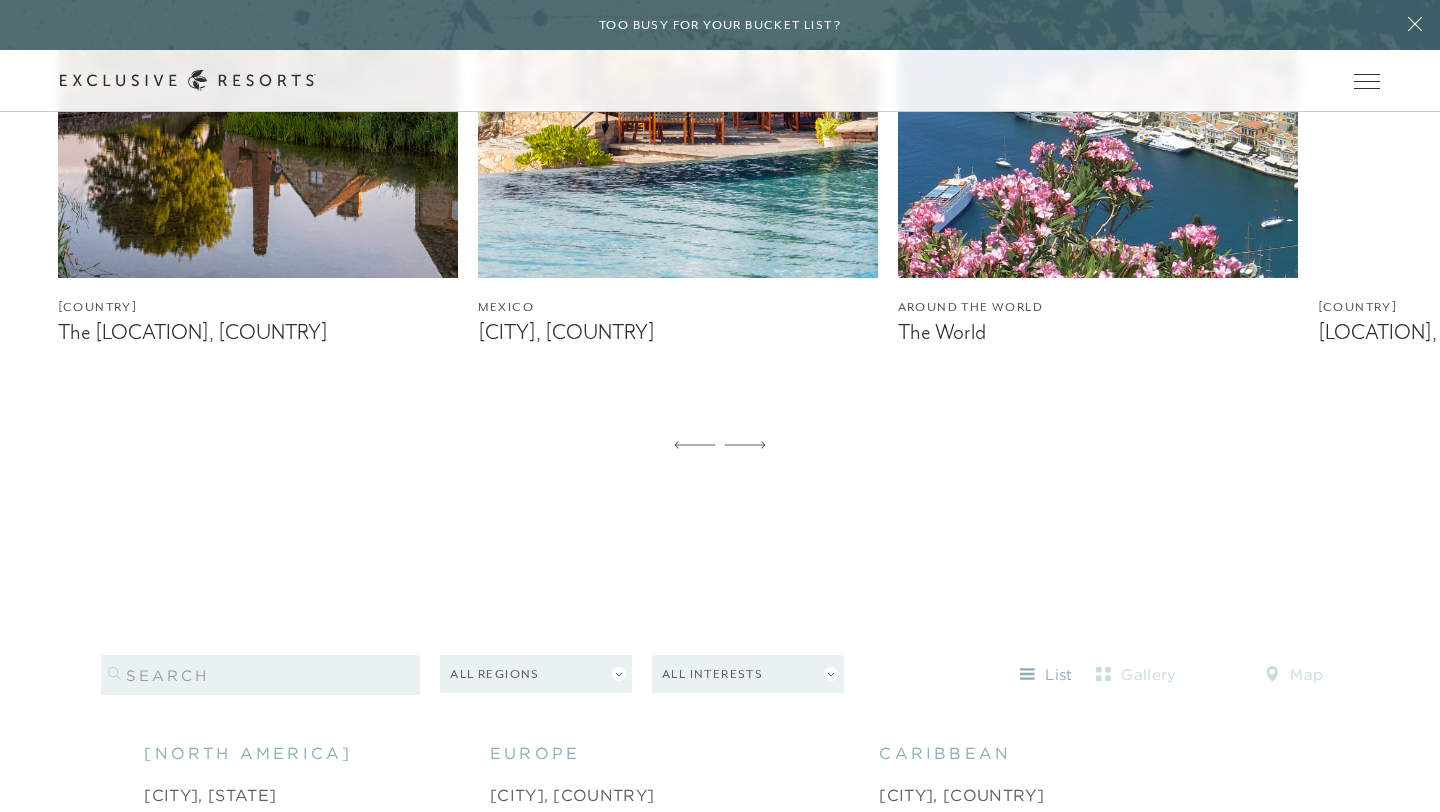 scroll, scrollTop: 1619, scrollLeft: 0, axis: vertical 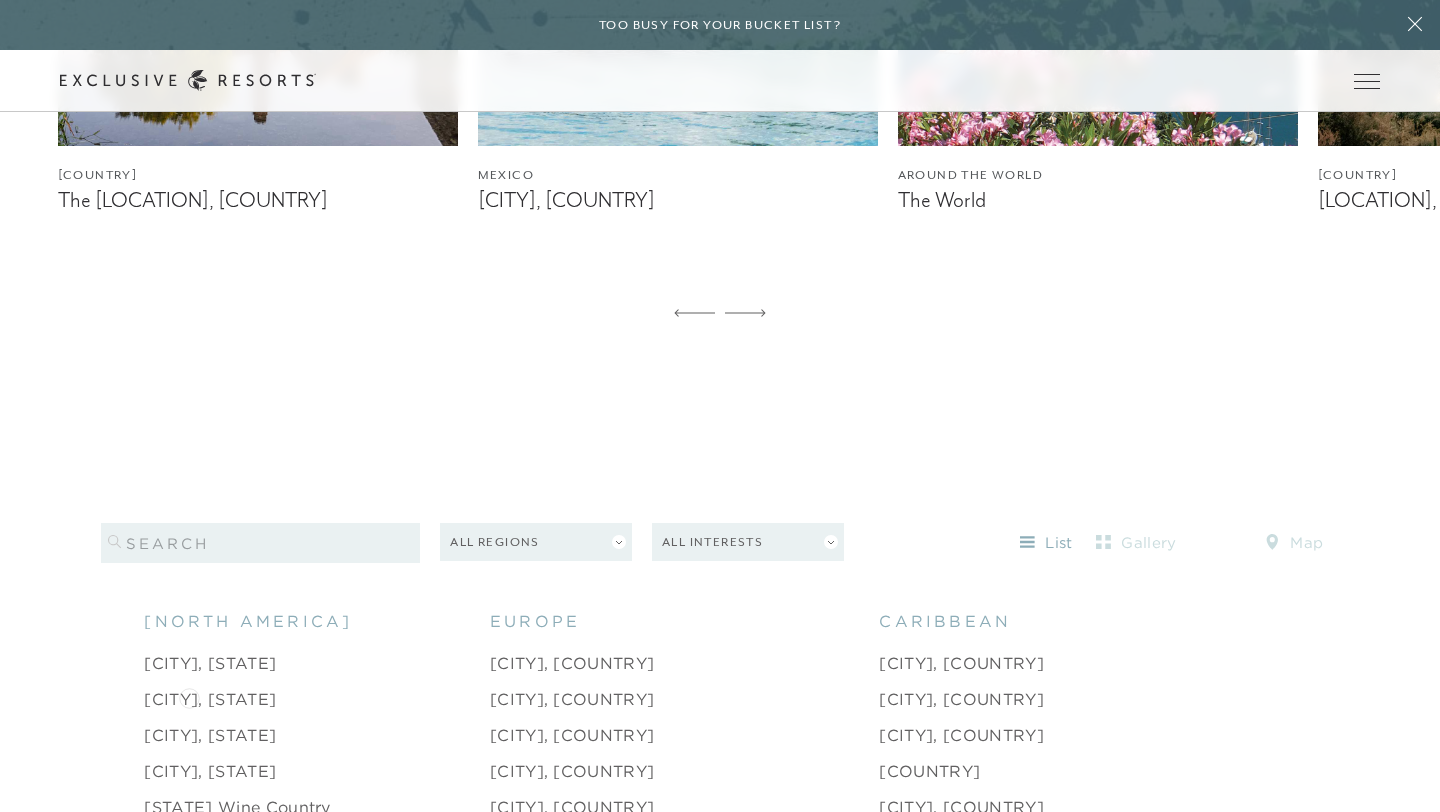 click on "[CITY], [STATE]" at bounding box center (210, 699) 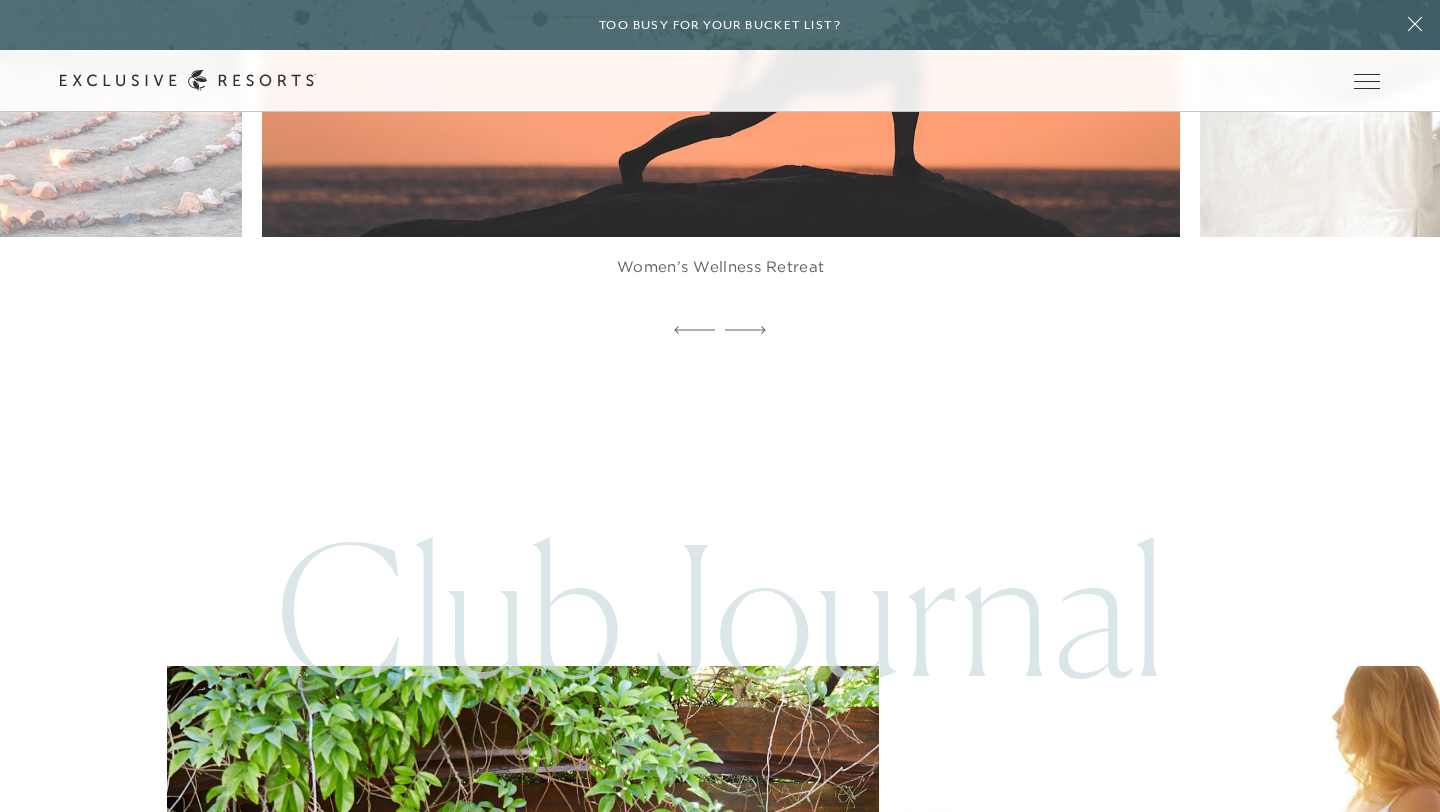 scroll, scrollTop: 4423, scrollLeft: 0, axis: vertical 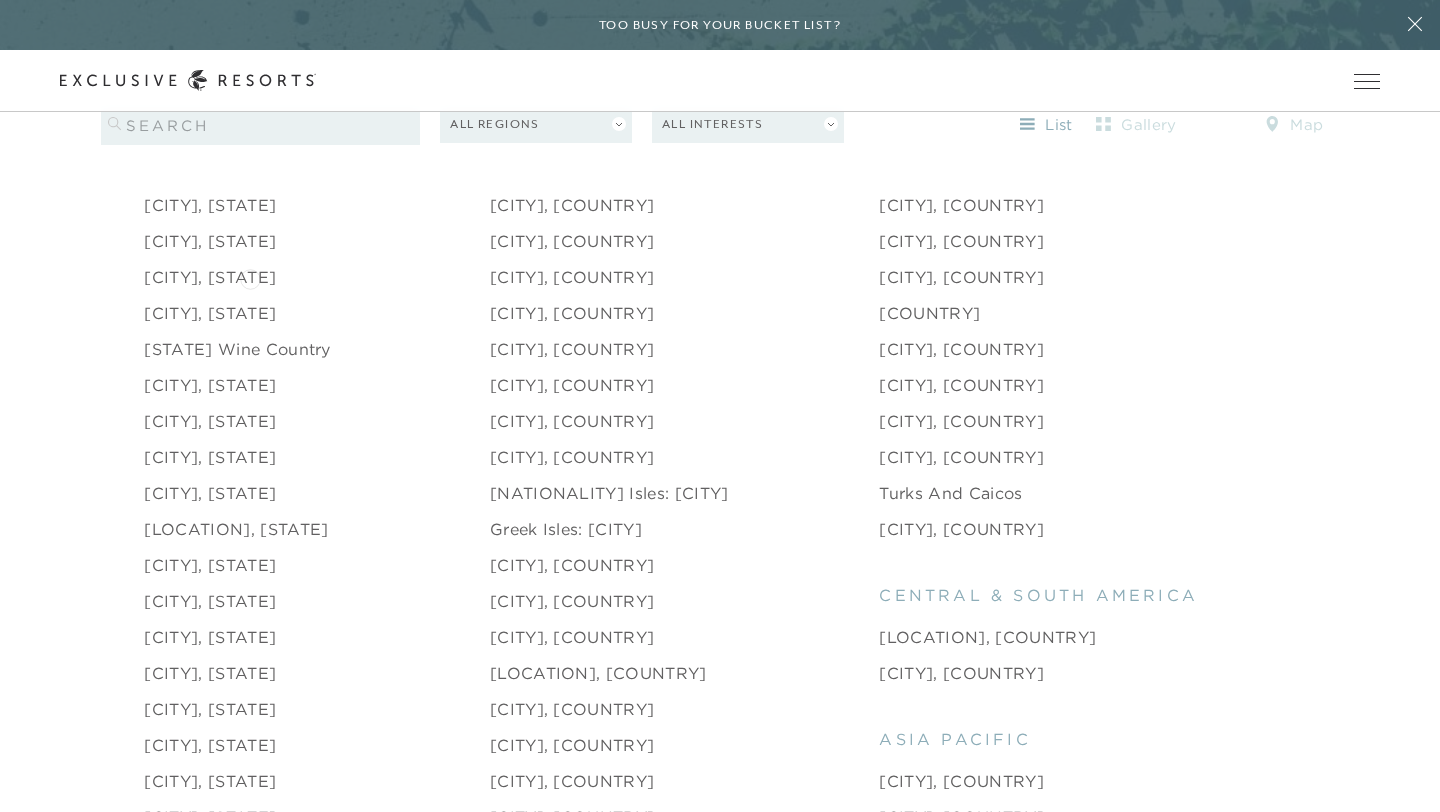 click on "[CITY], [STATE]" at bounding box center (210, 277) 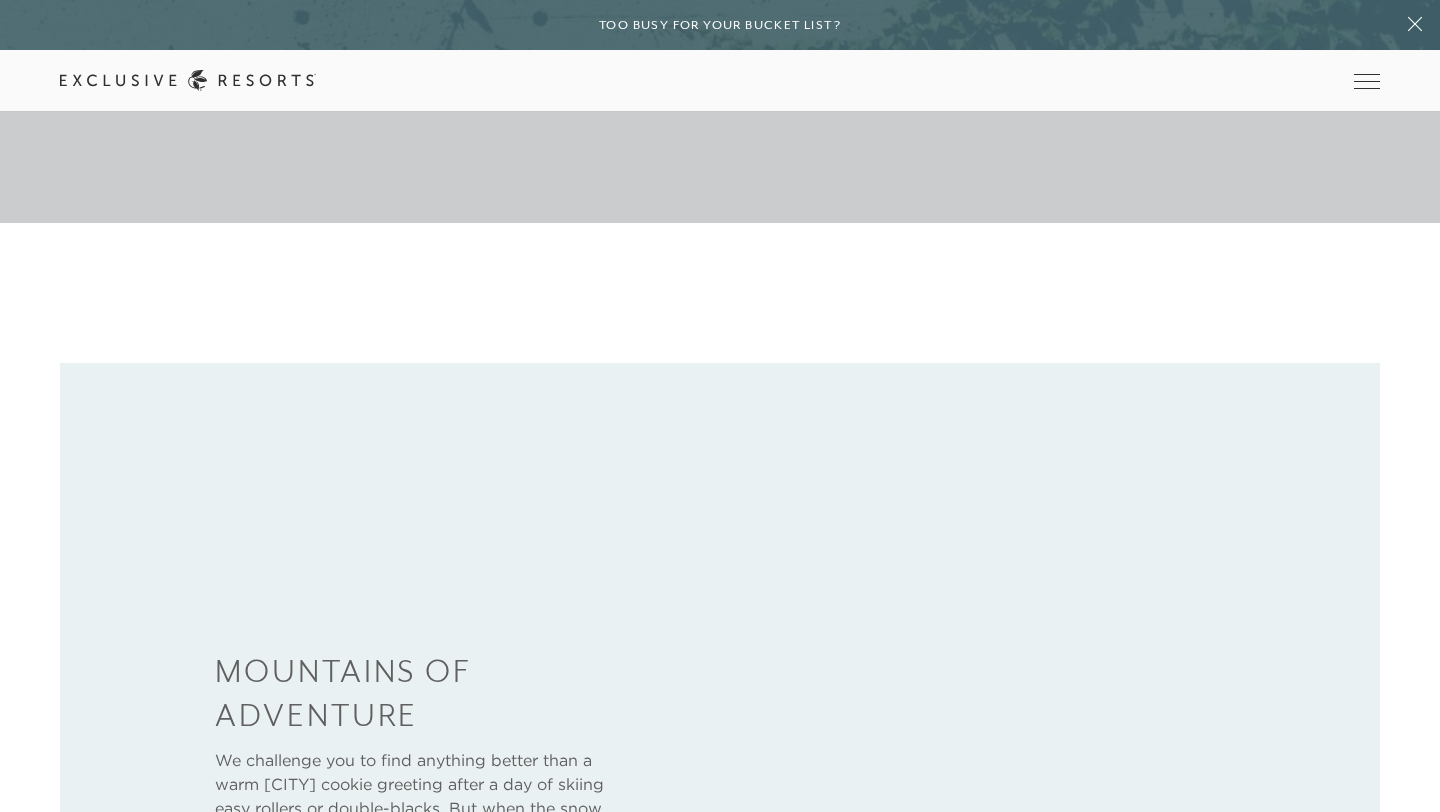 scroll, scrollTop: 512, scrollLeft: 0, axis: vertical 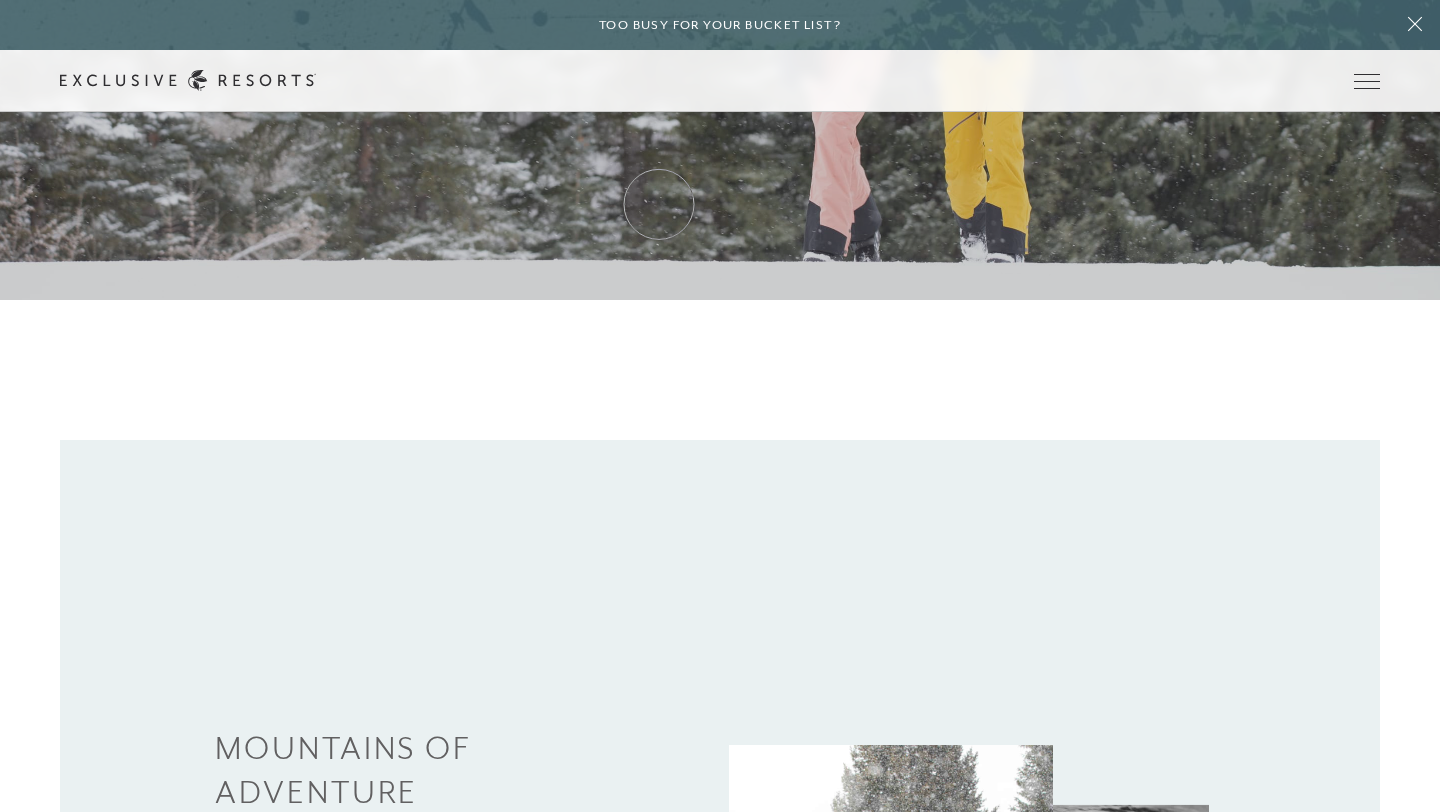 click on "How it works" at bounding box center [0, 0] 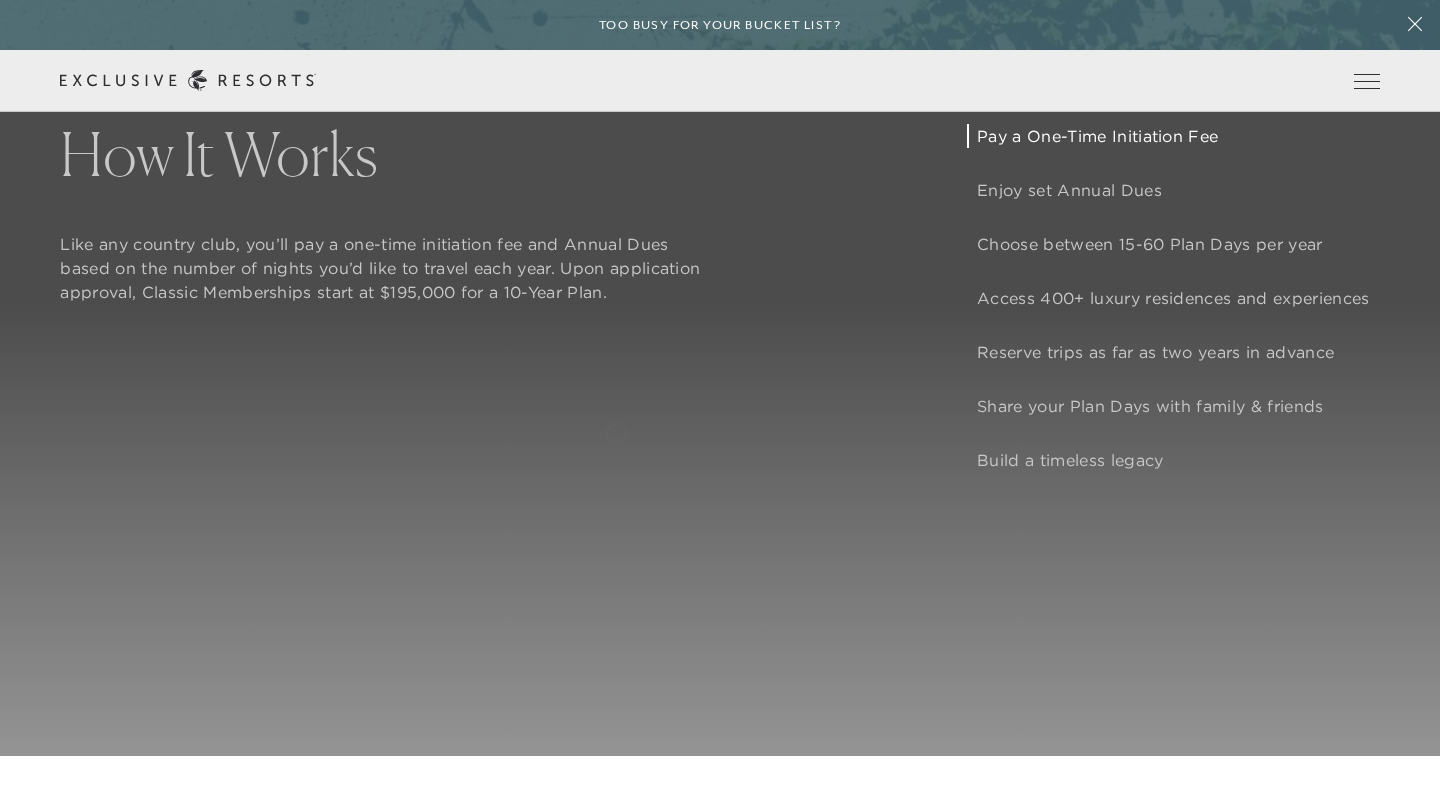 scroll, scrollTop: 1576, scrollLeft: 0, axis: vertical 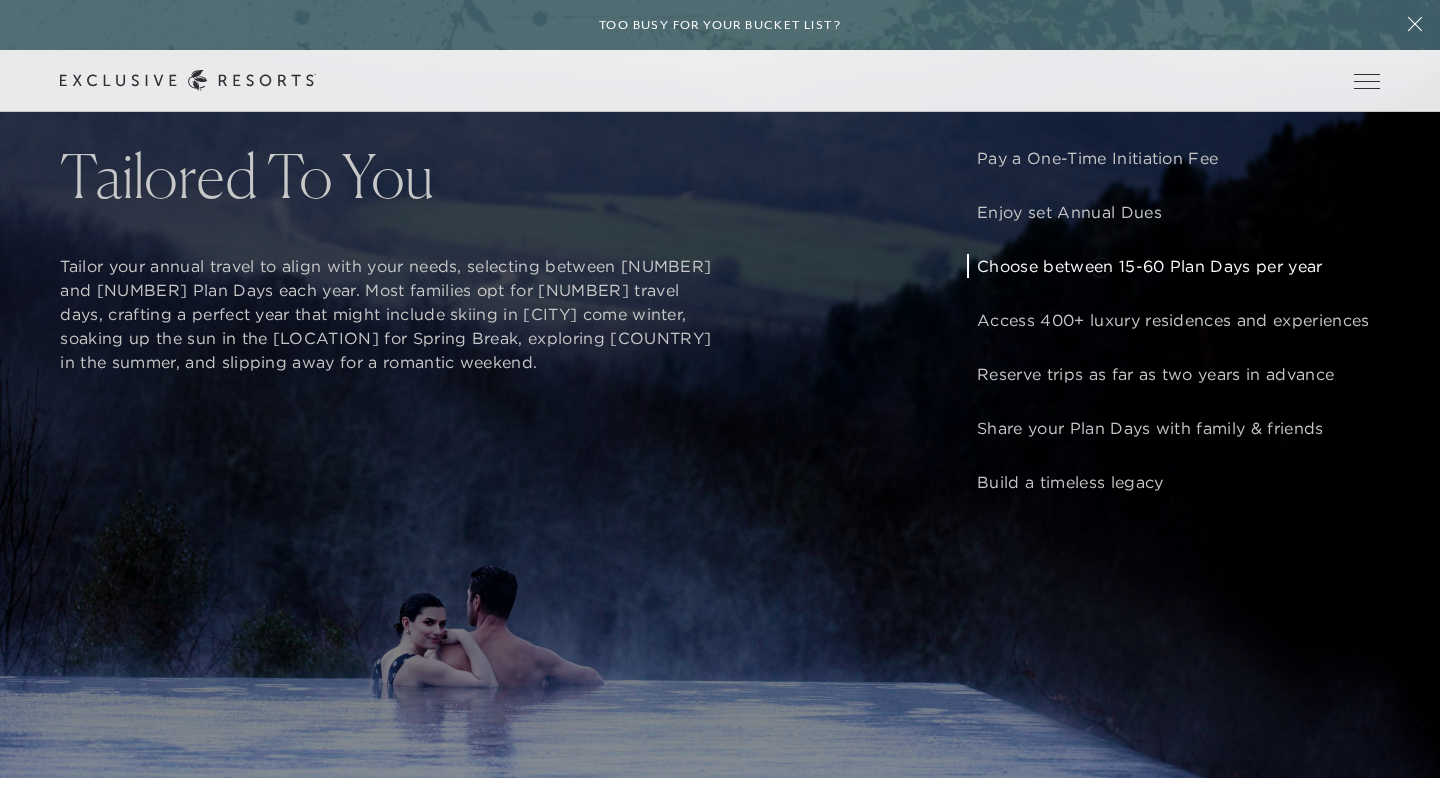 click on "Choose between 15-60 Plan Days per year" at bounding box center [1173, 266] 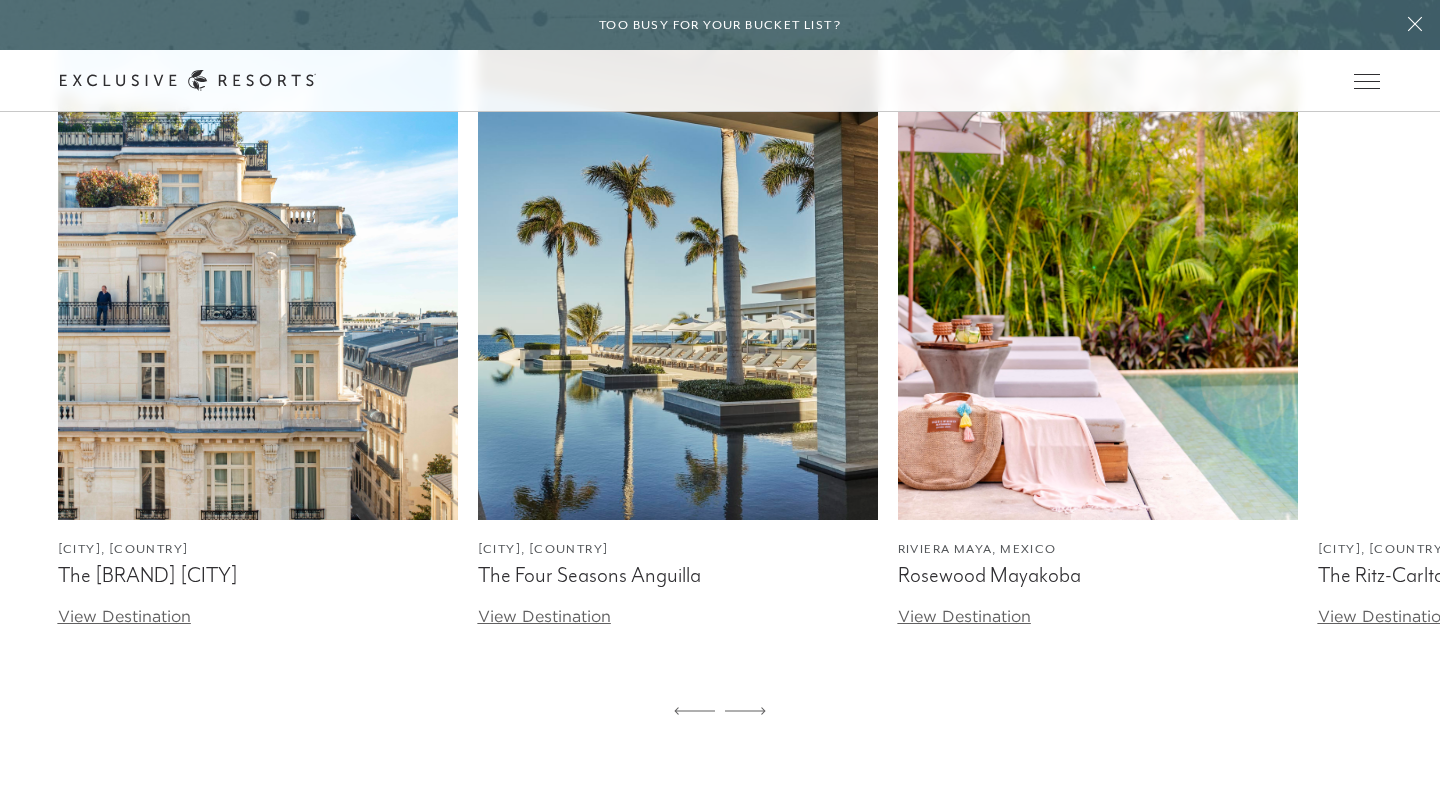 scroll, scrollTop: 6151, scrollLeft: 0, axis: vertical 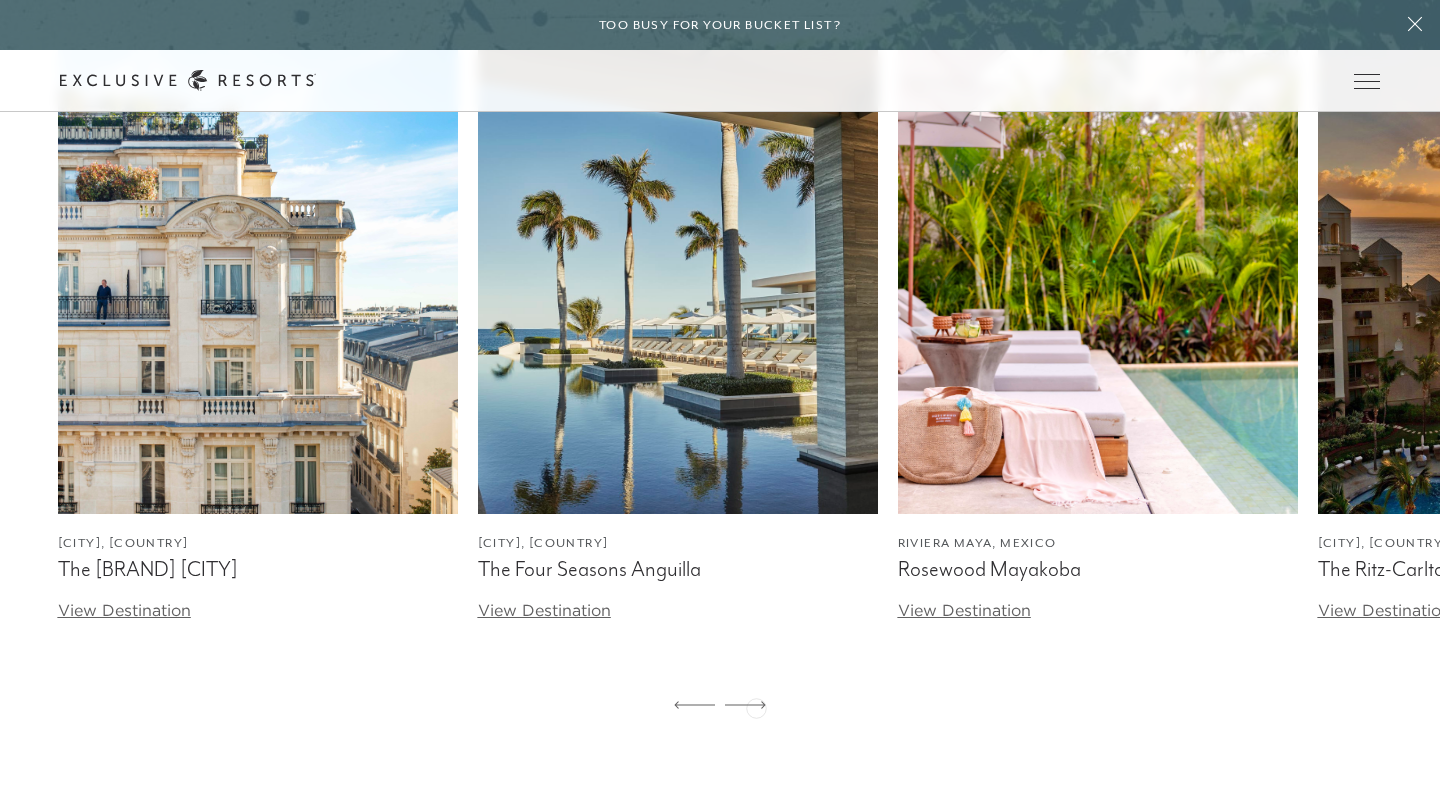 click 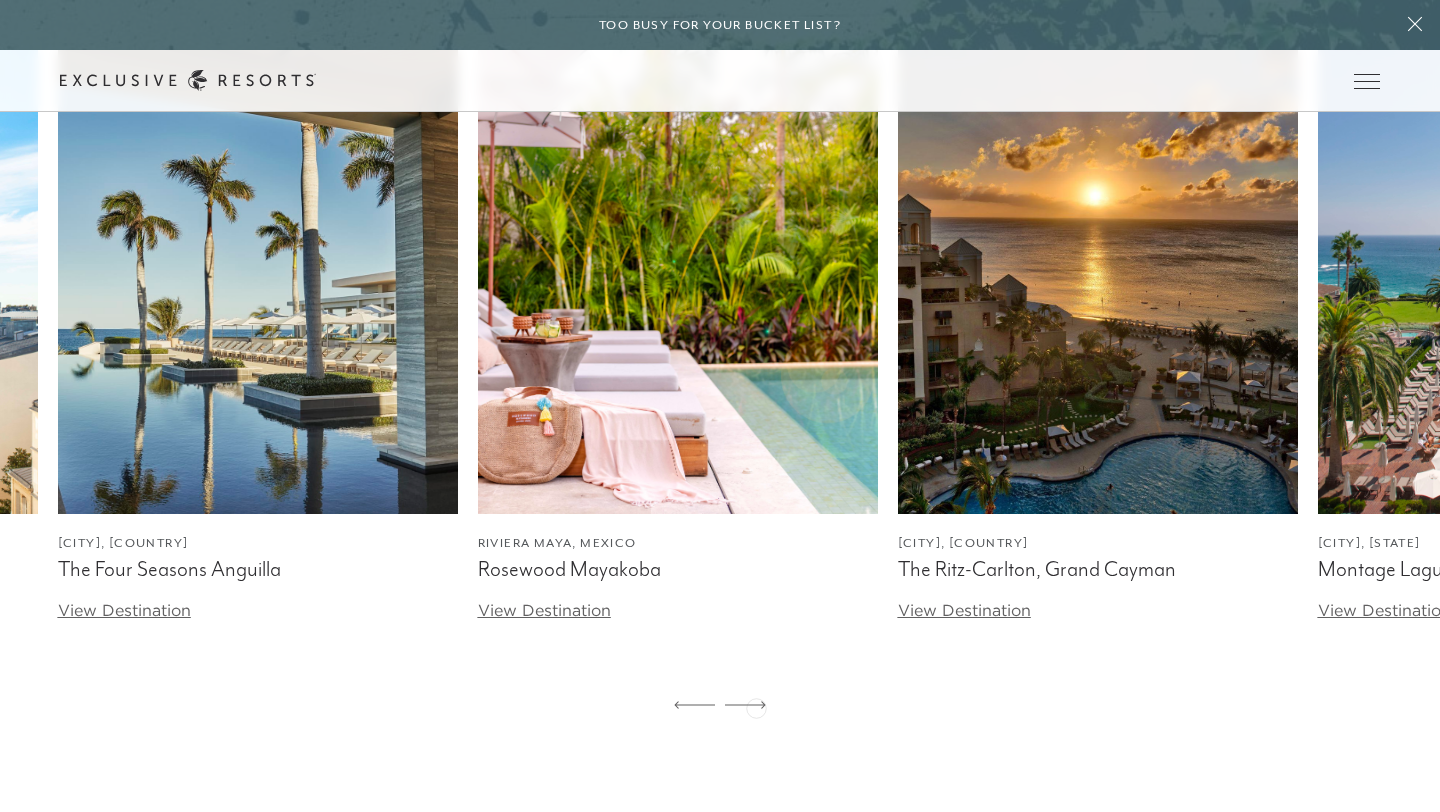 click 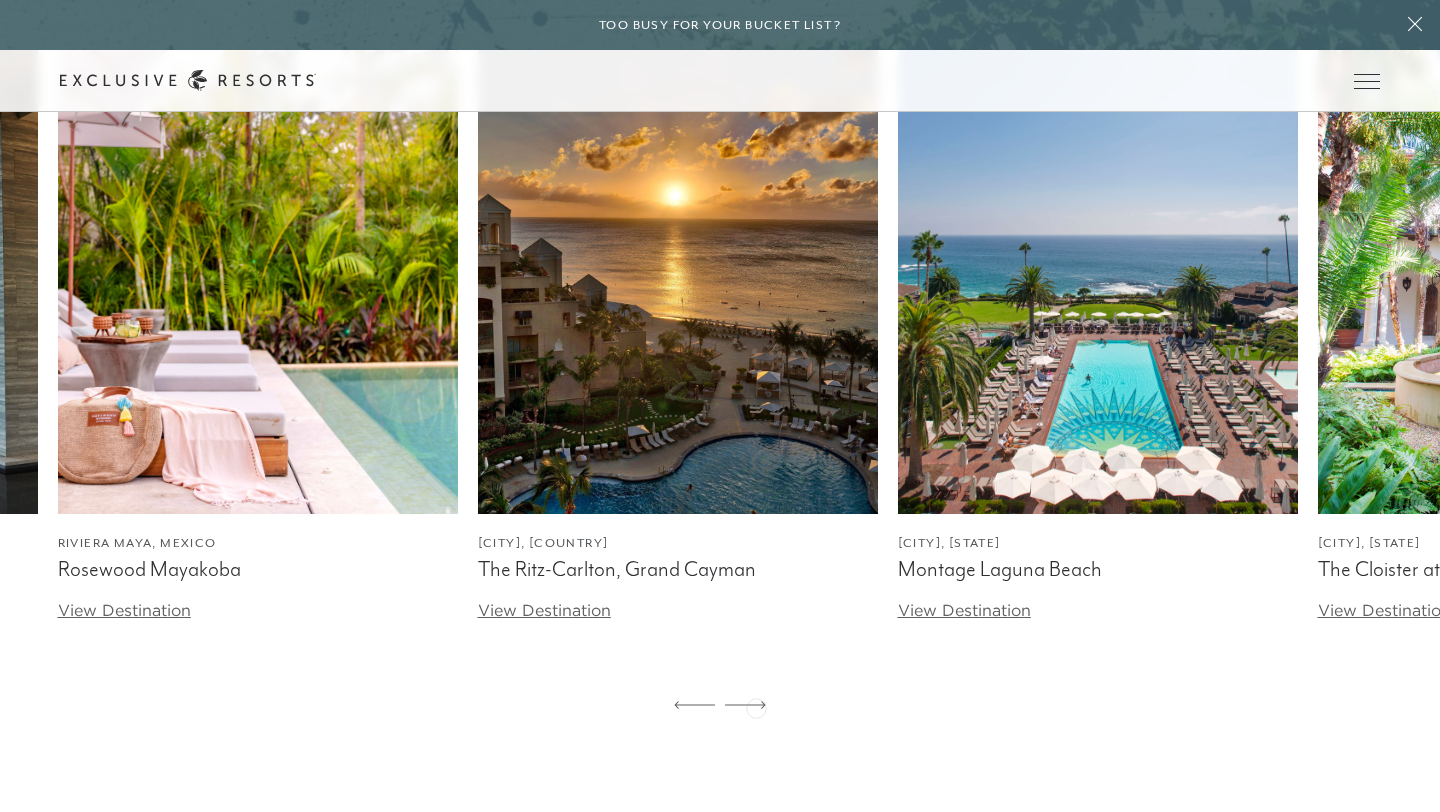 click 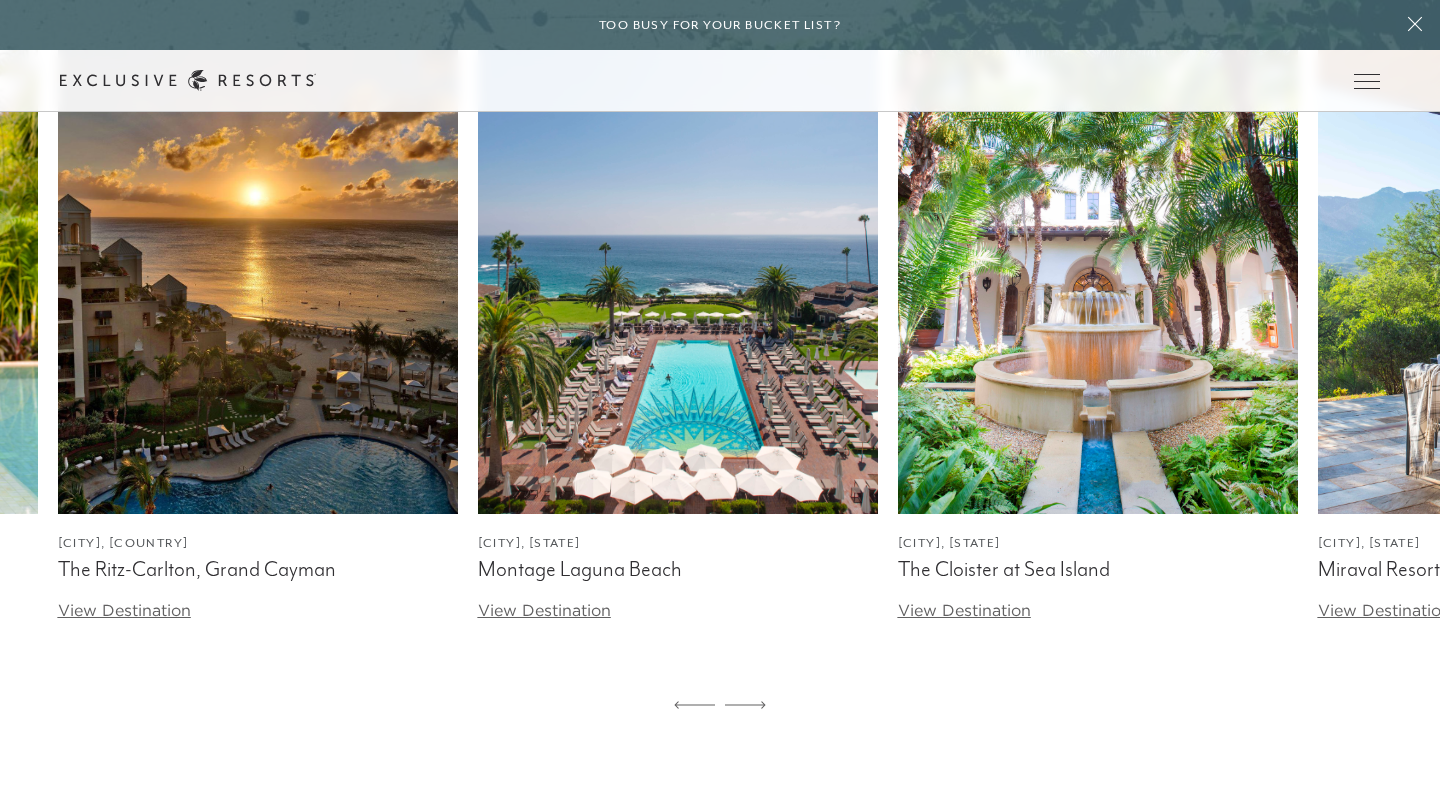 click 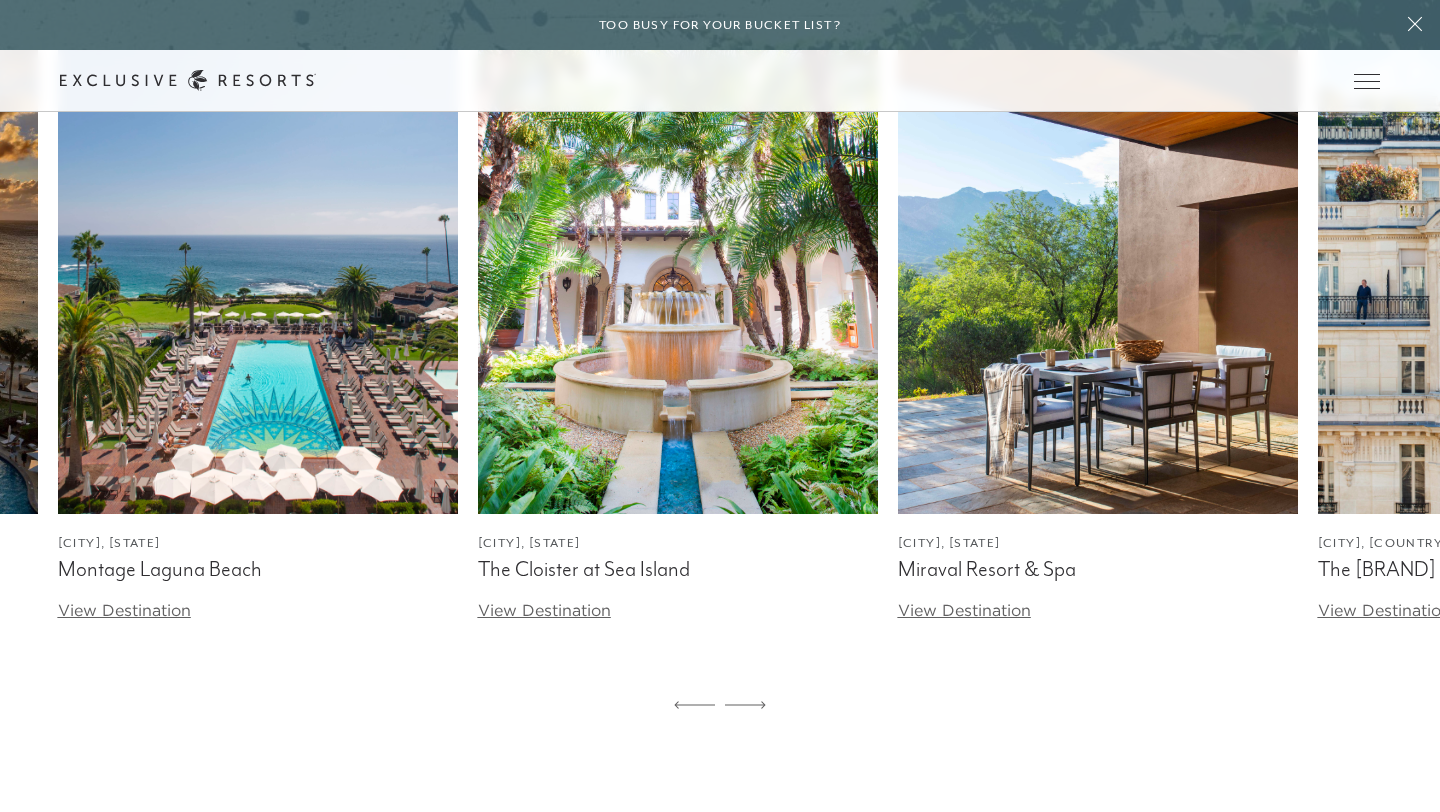click 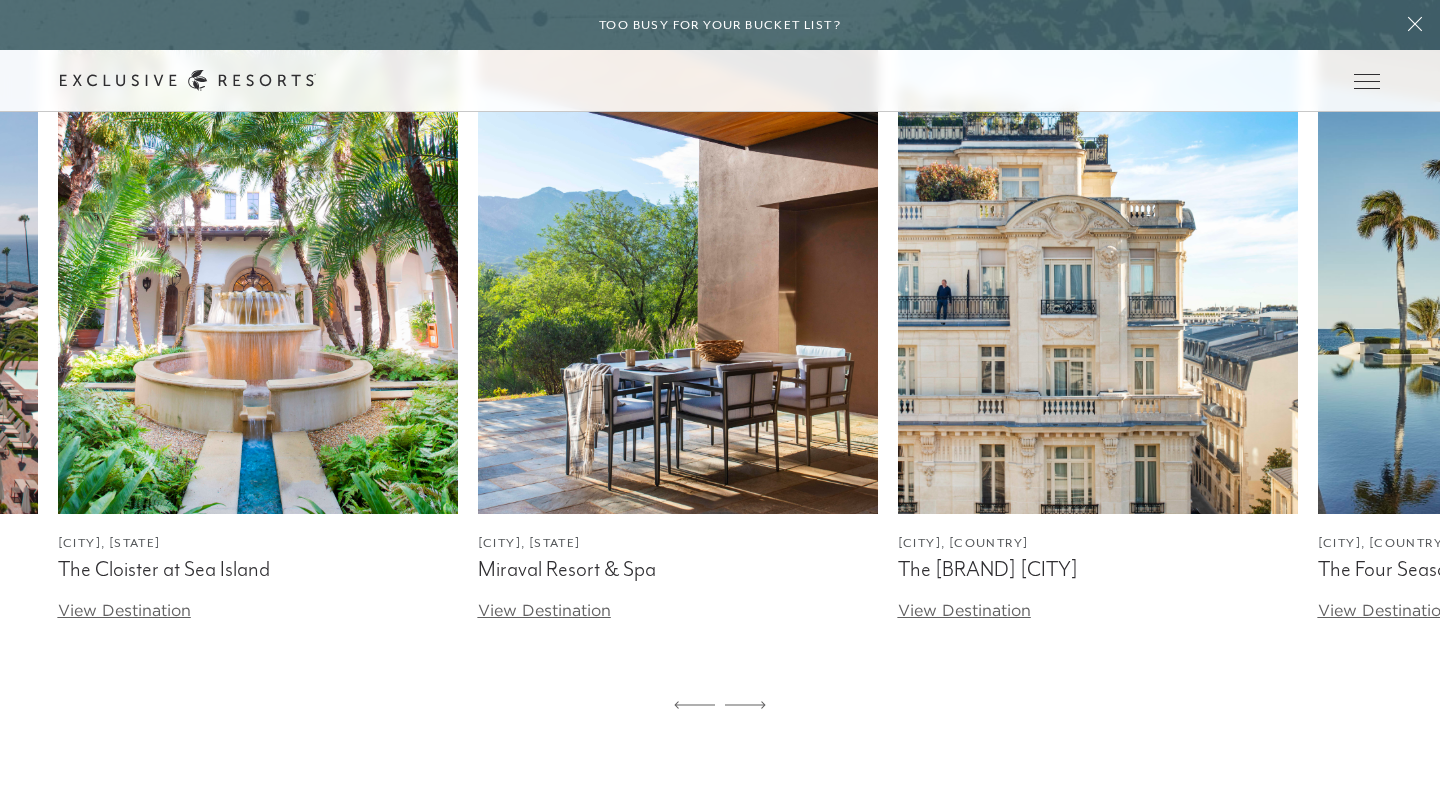 click 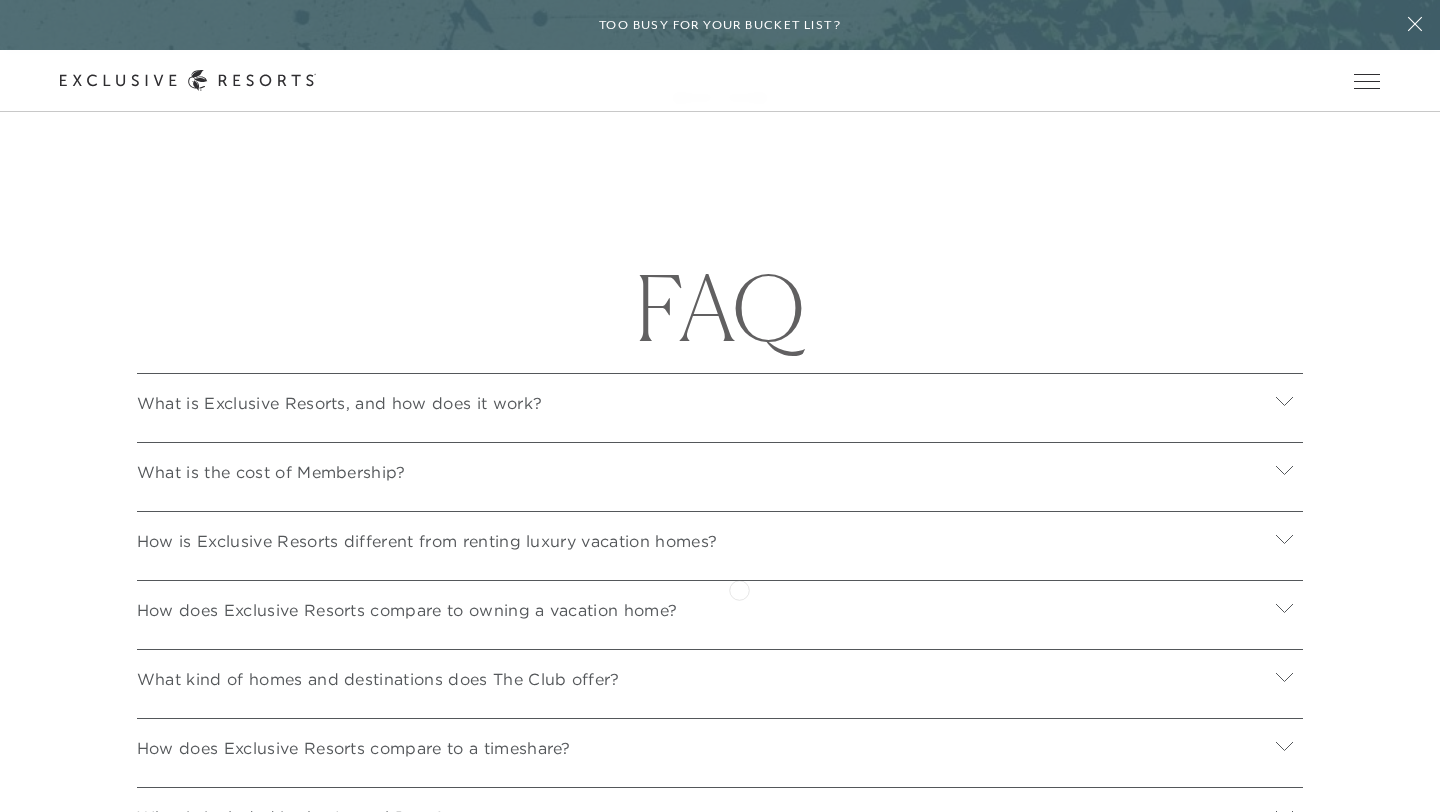 scroll, scrollTop: 6775, scrollLeft: 0, axis: vertical 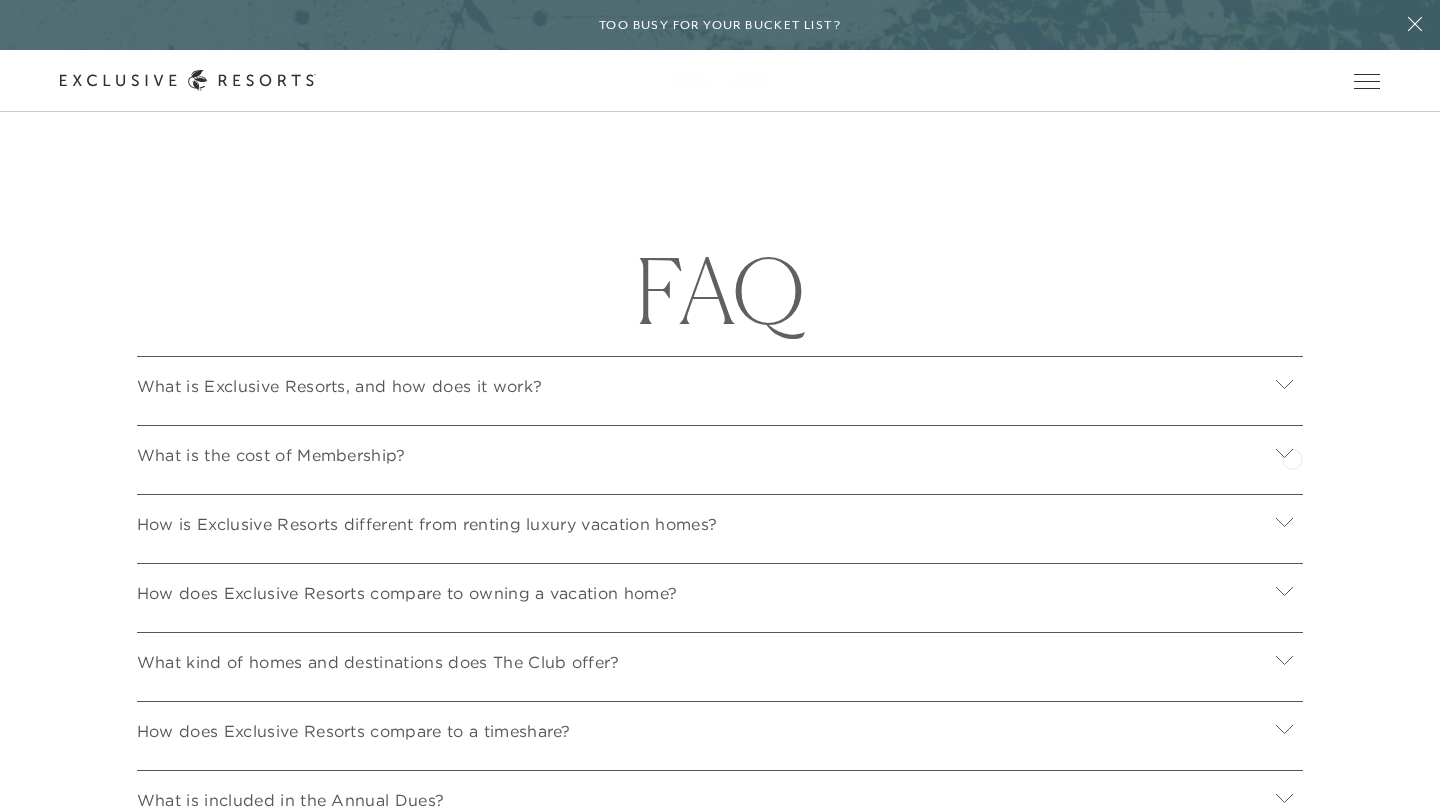 click 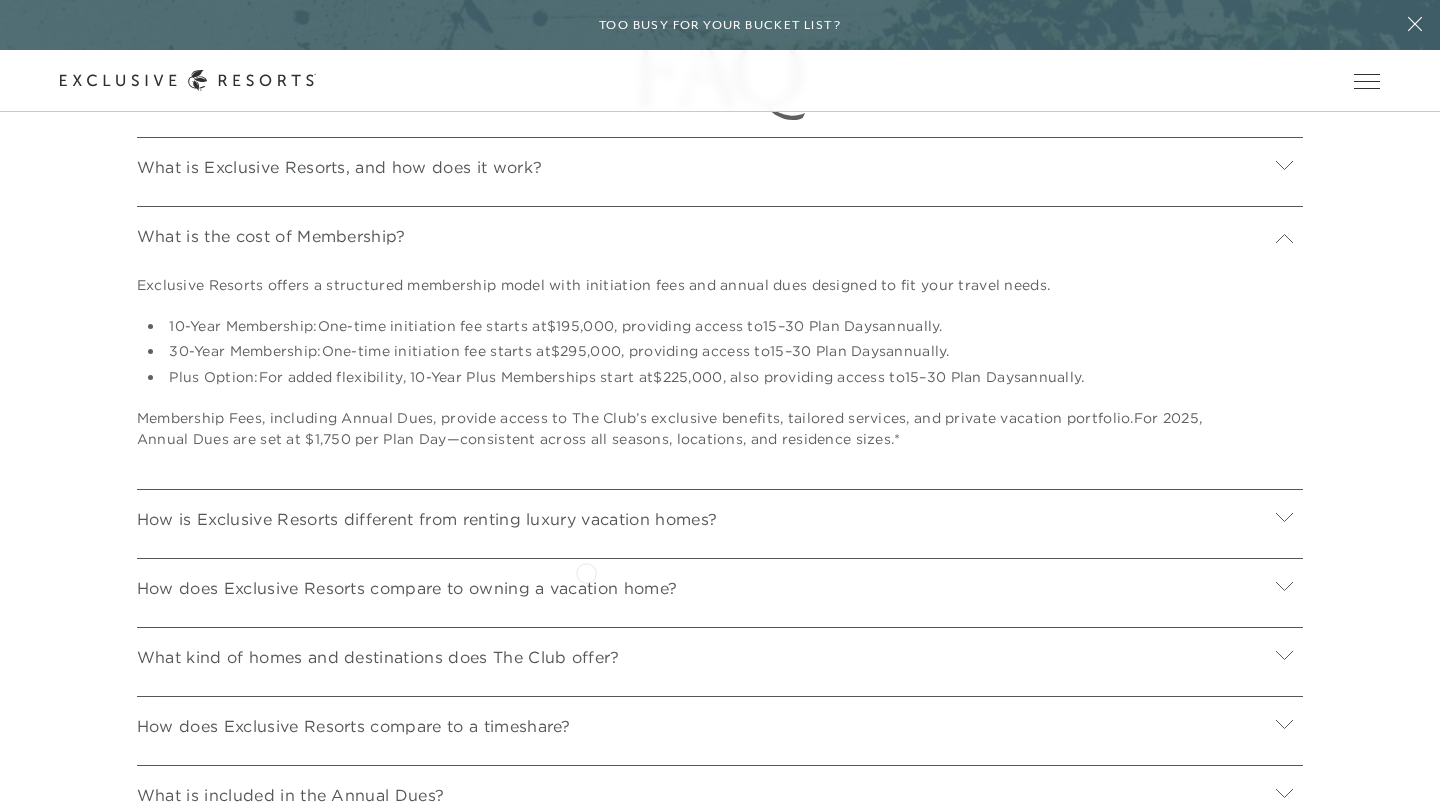 scroll, scrollTop: 6998, scrollLeft: 0, axis: vertical 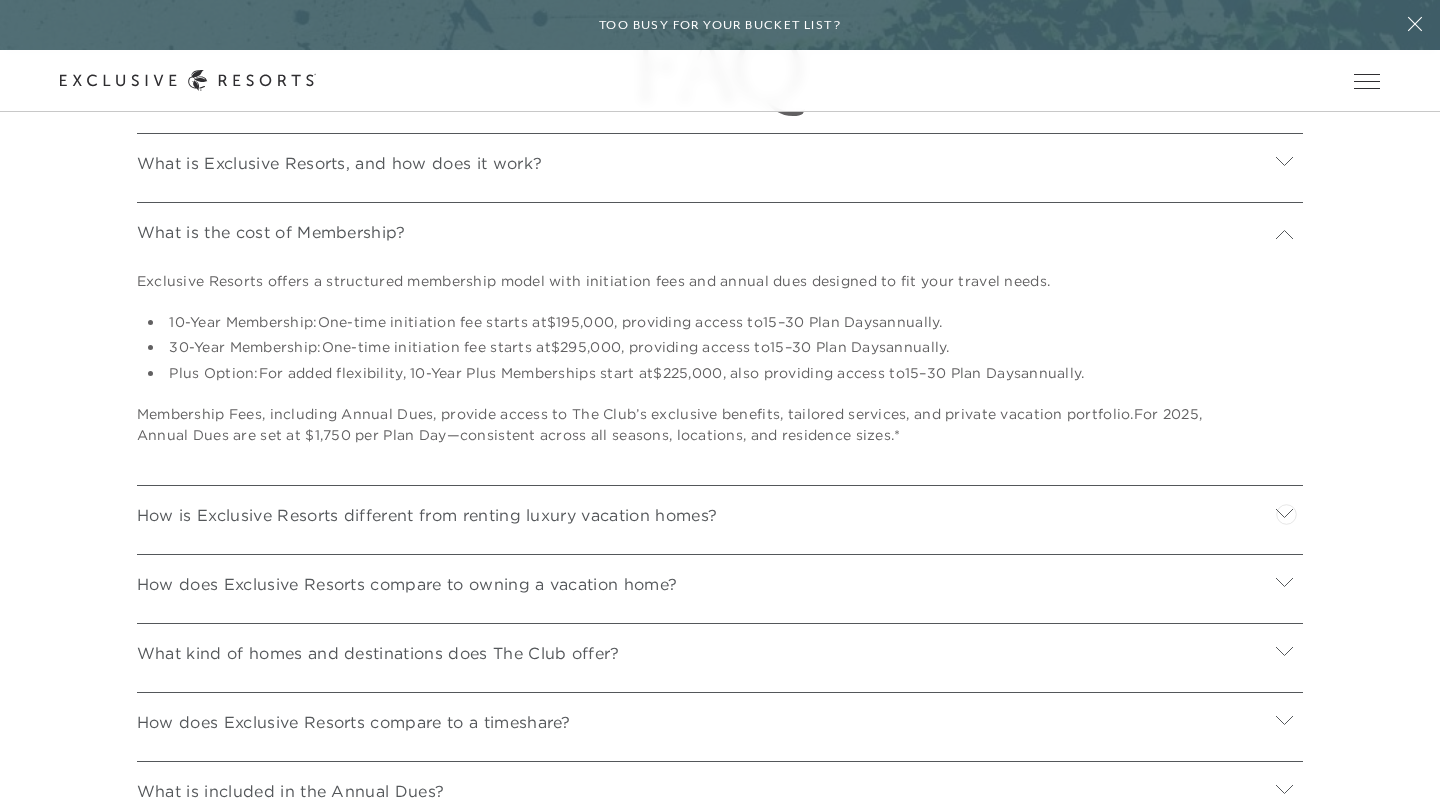 click 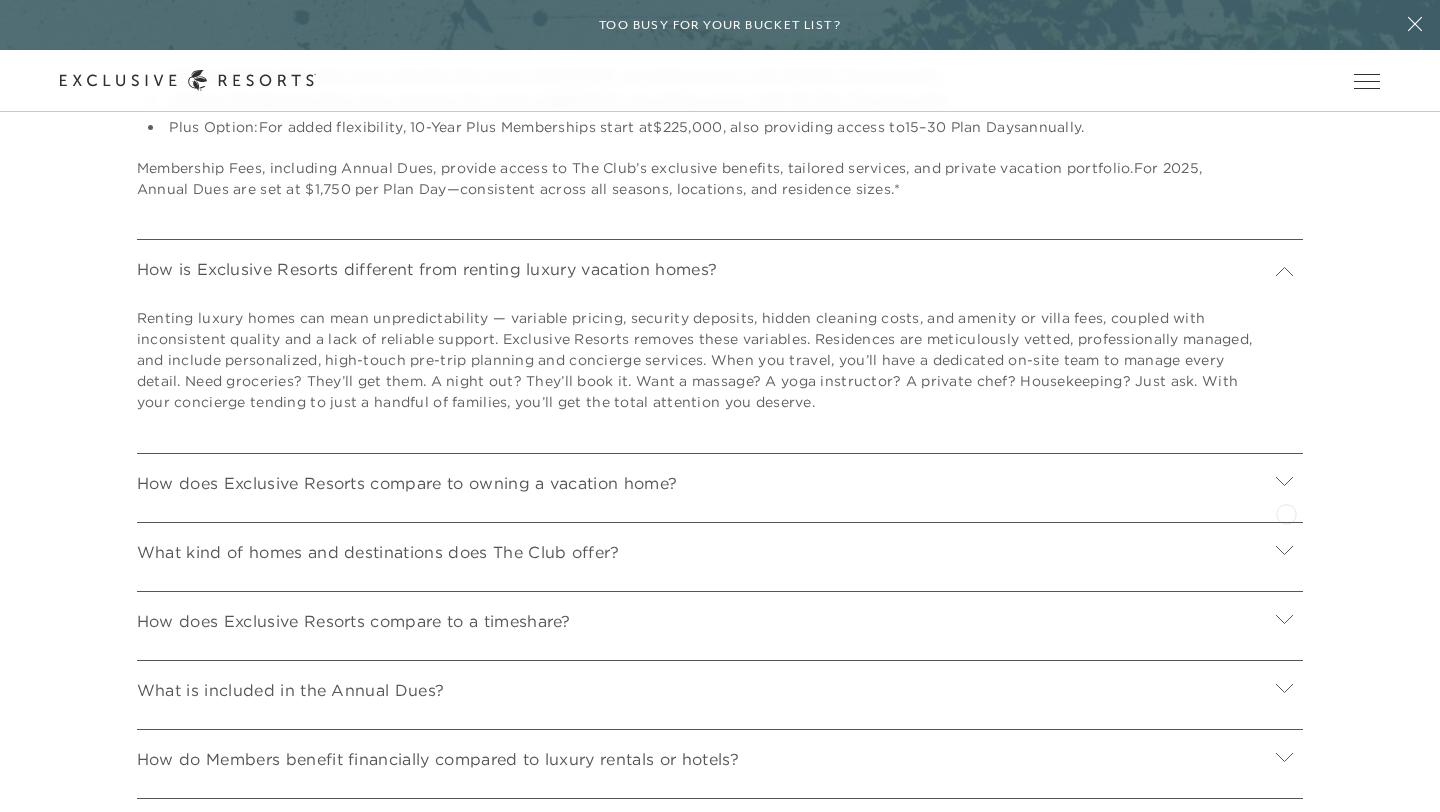 scroll, scrollTop: 7249, scrollLeft: 0, axis: vertical 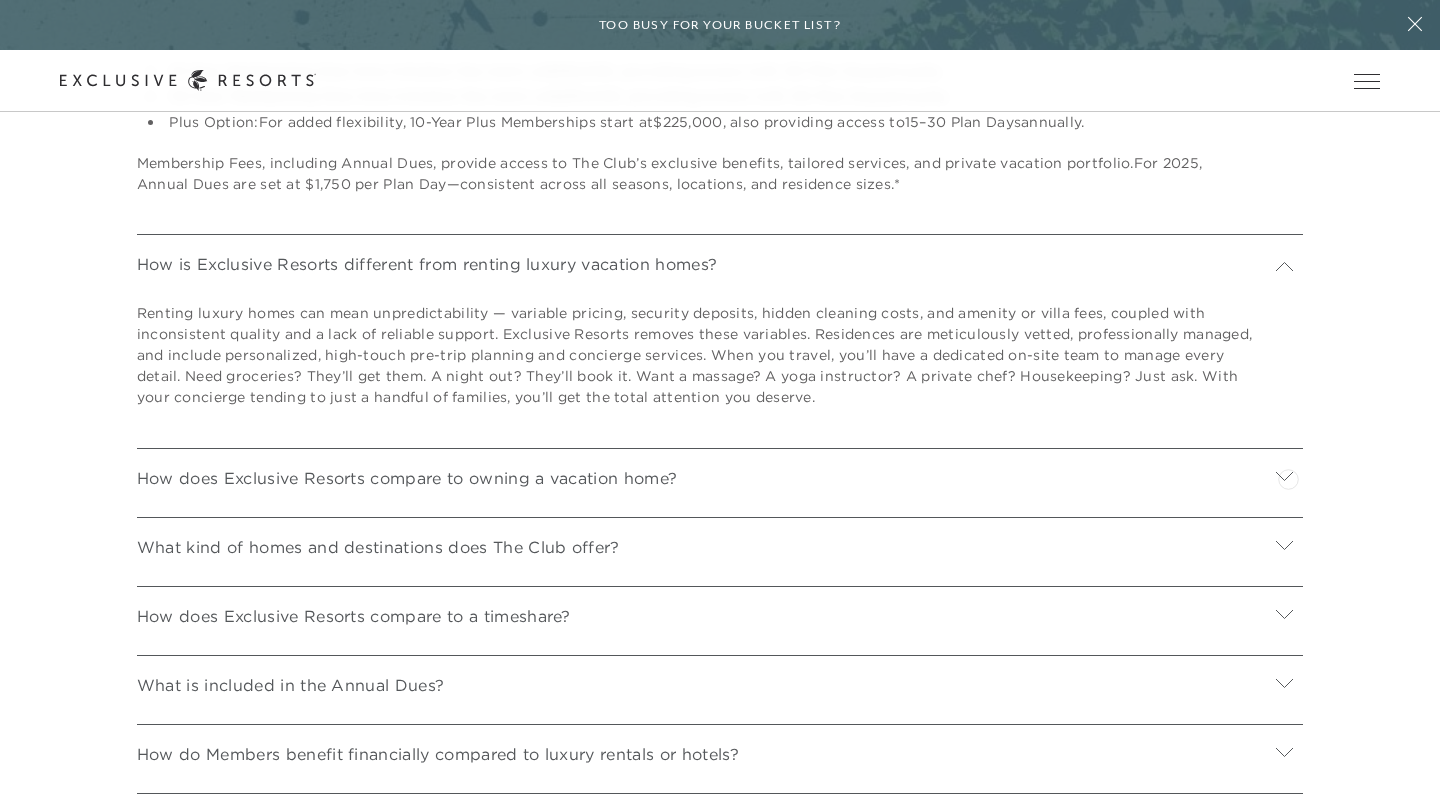 click 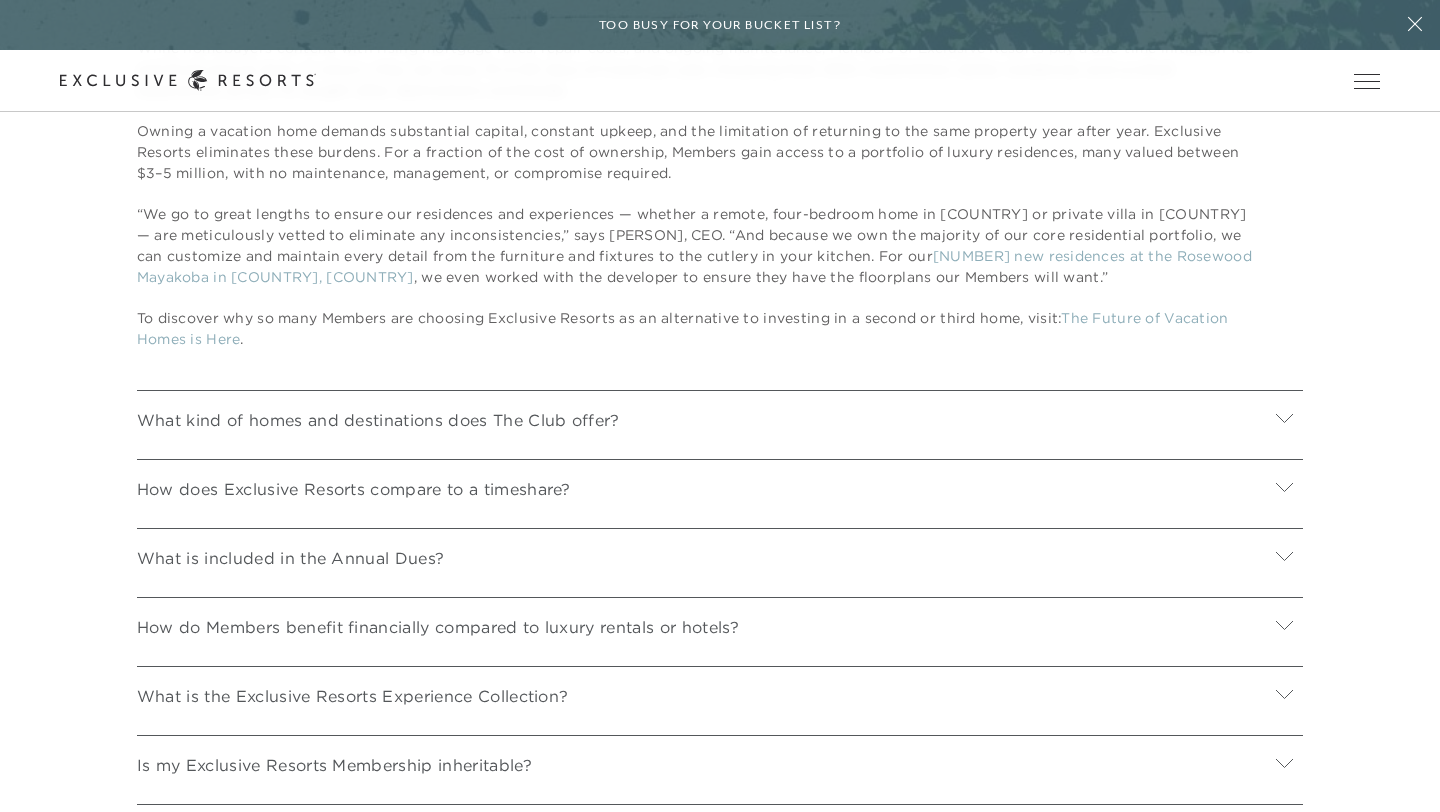 scroll, scrollTop: 7743, scrollLeft: 0, axis: vertical 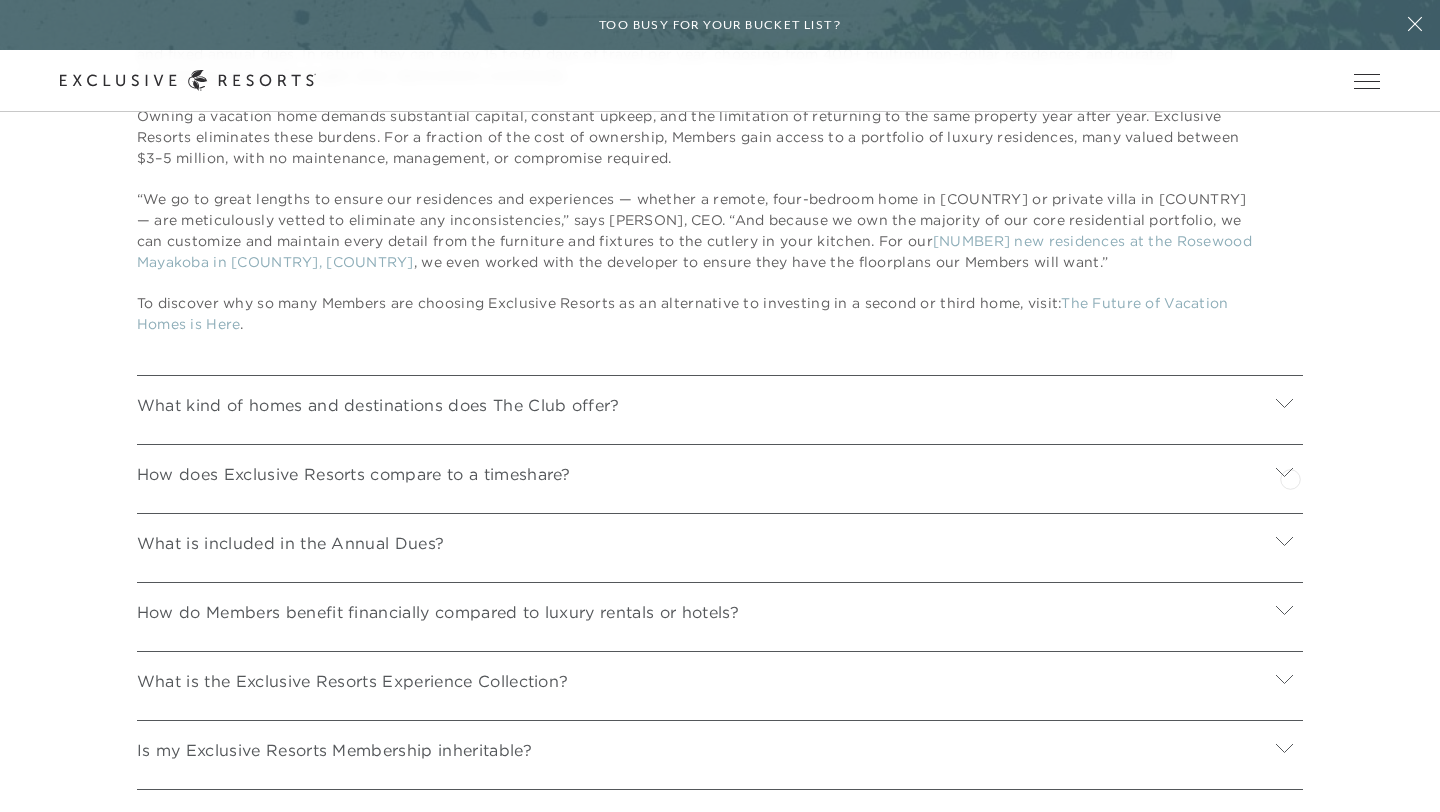 click 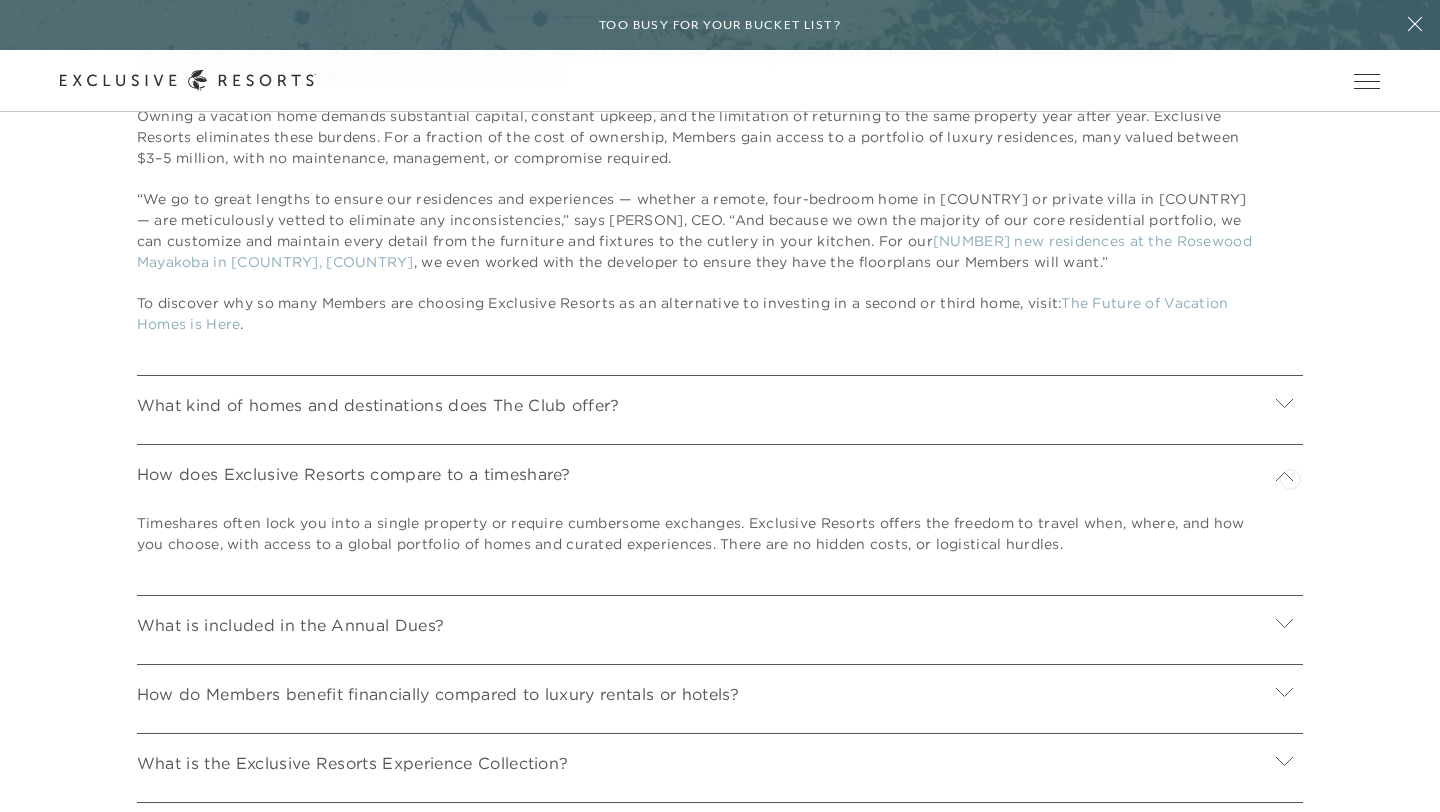 click 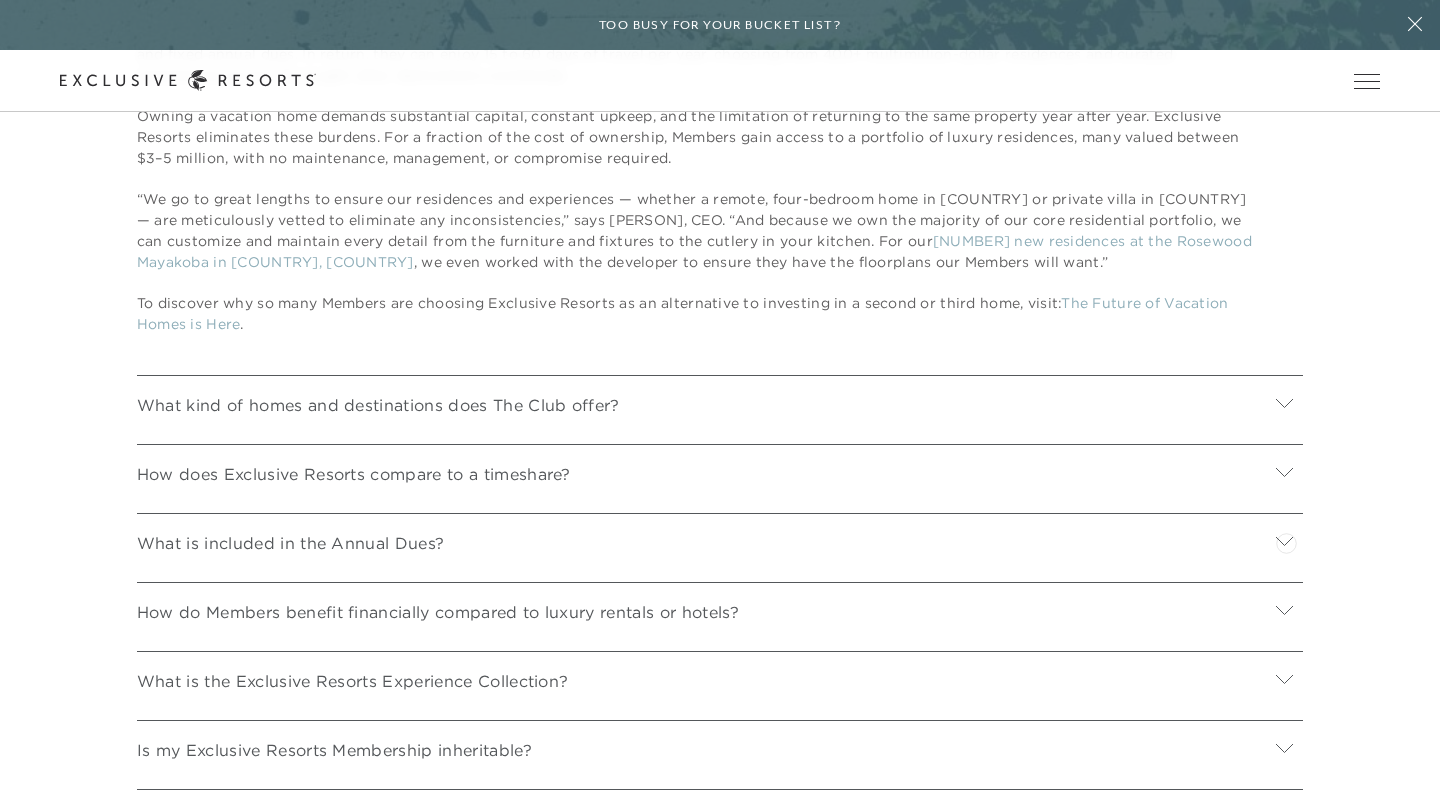 click 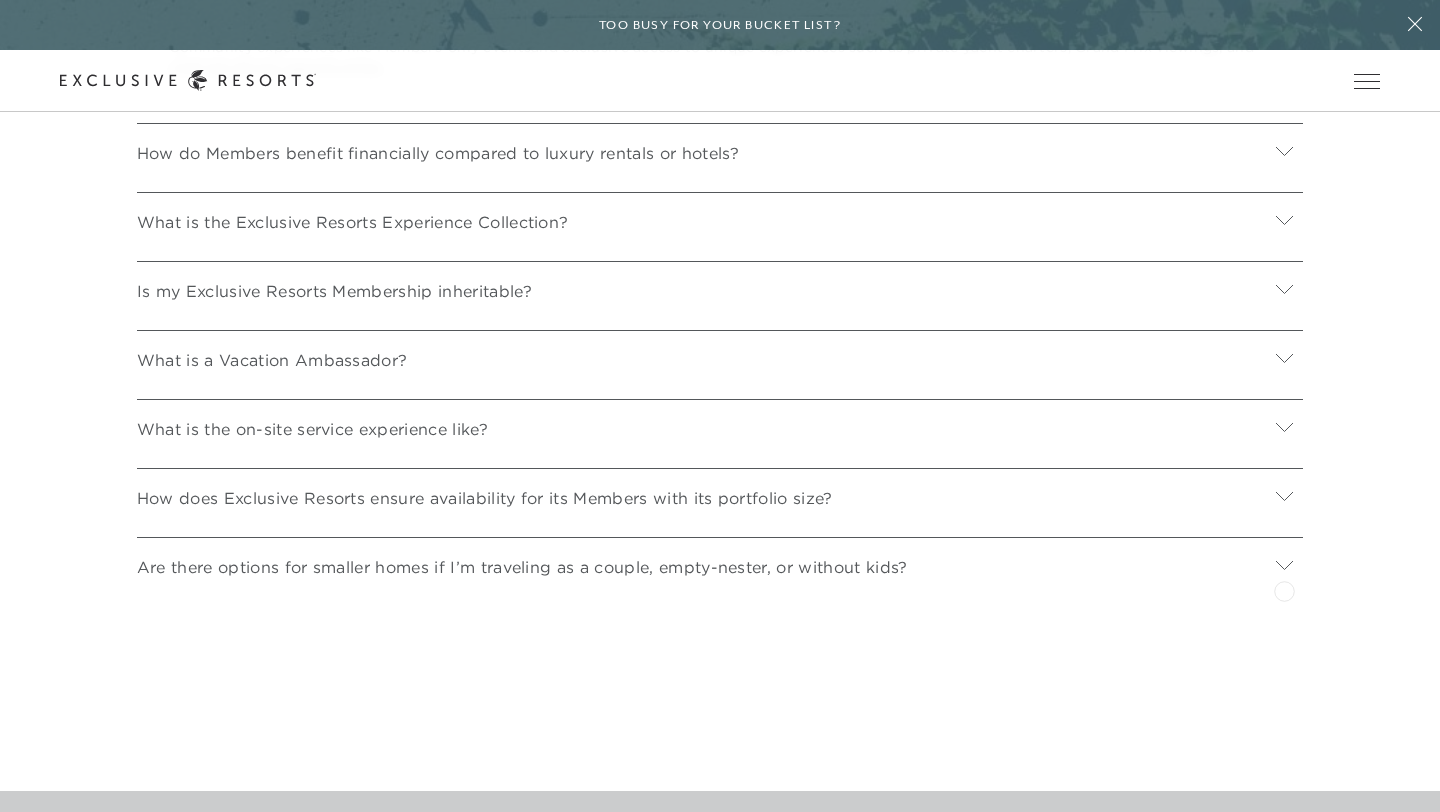scroll, scrollTop: 8545, scrollLeft: 0, axis: vertical 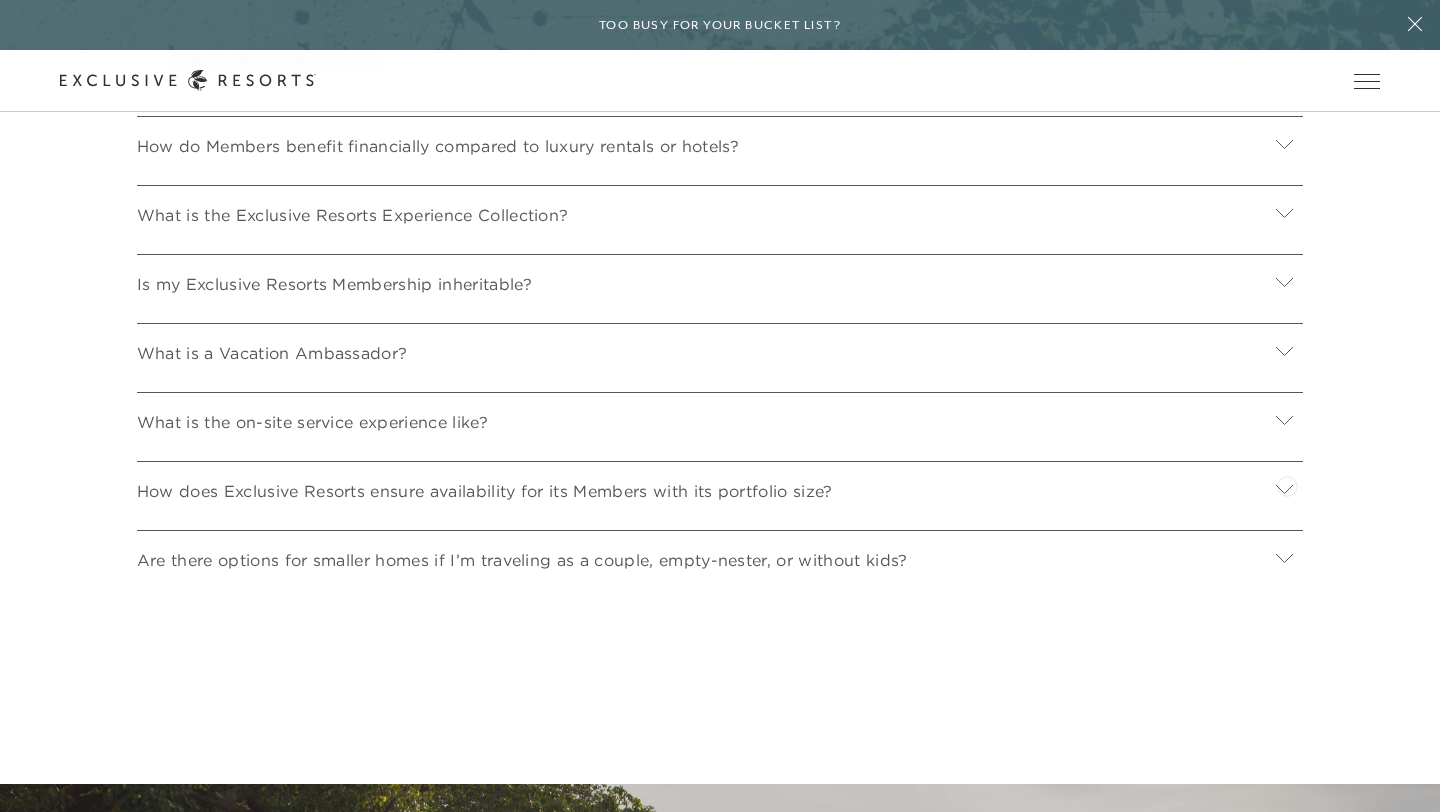 click 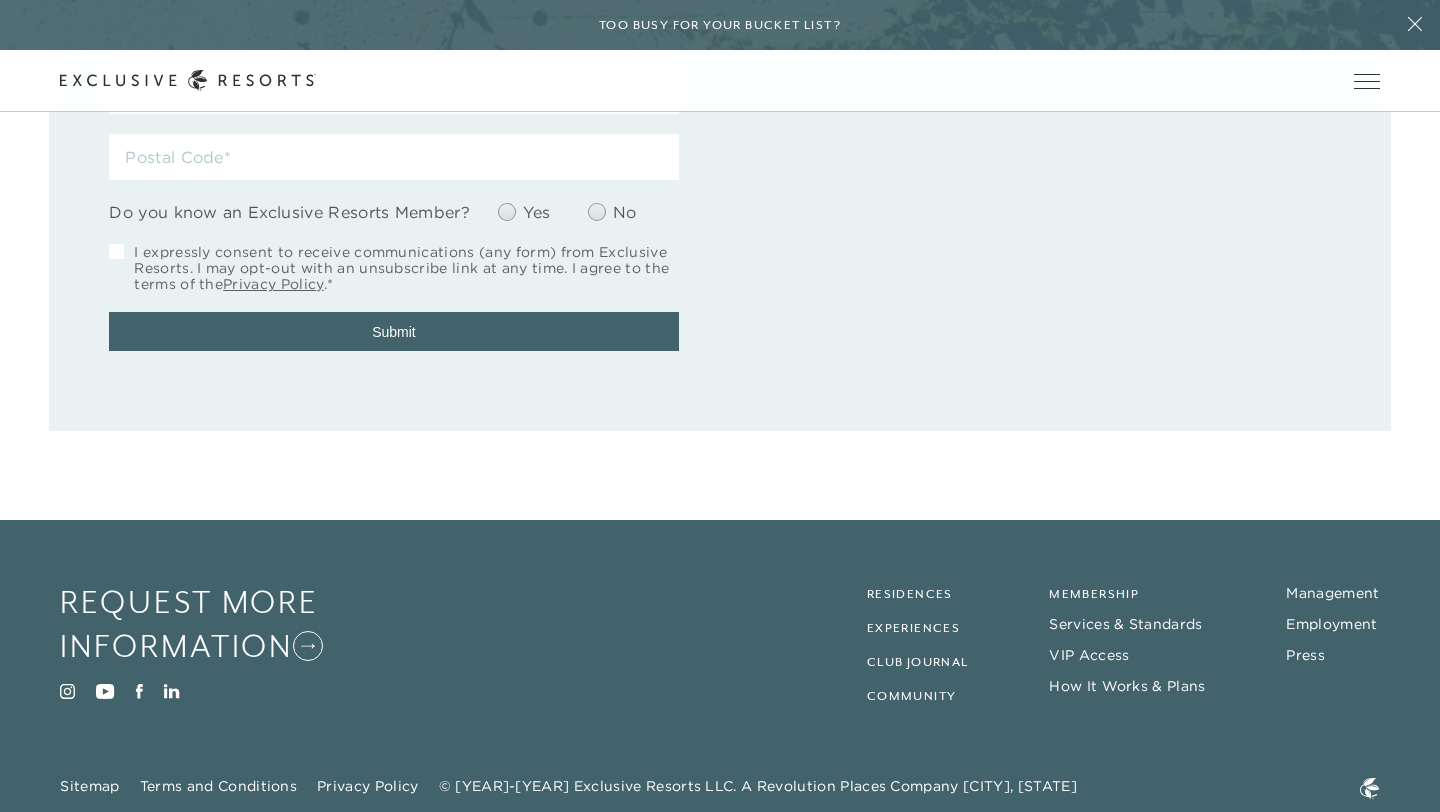 scroll, scrollTop: 10633, scrollLeft: 0, axis: vertical 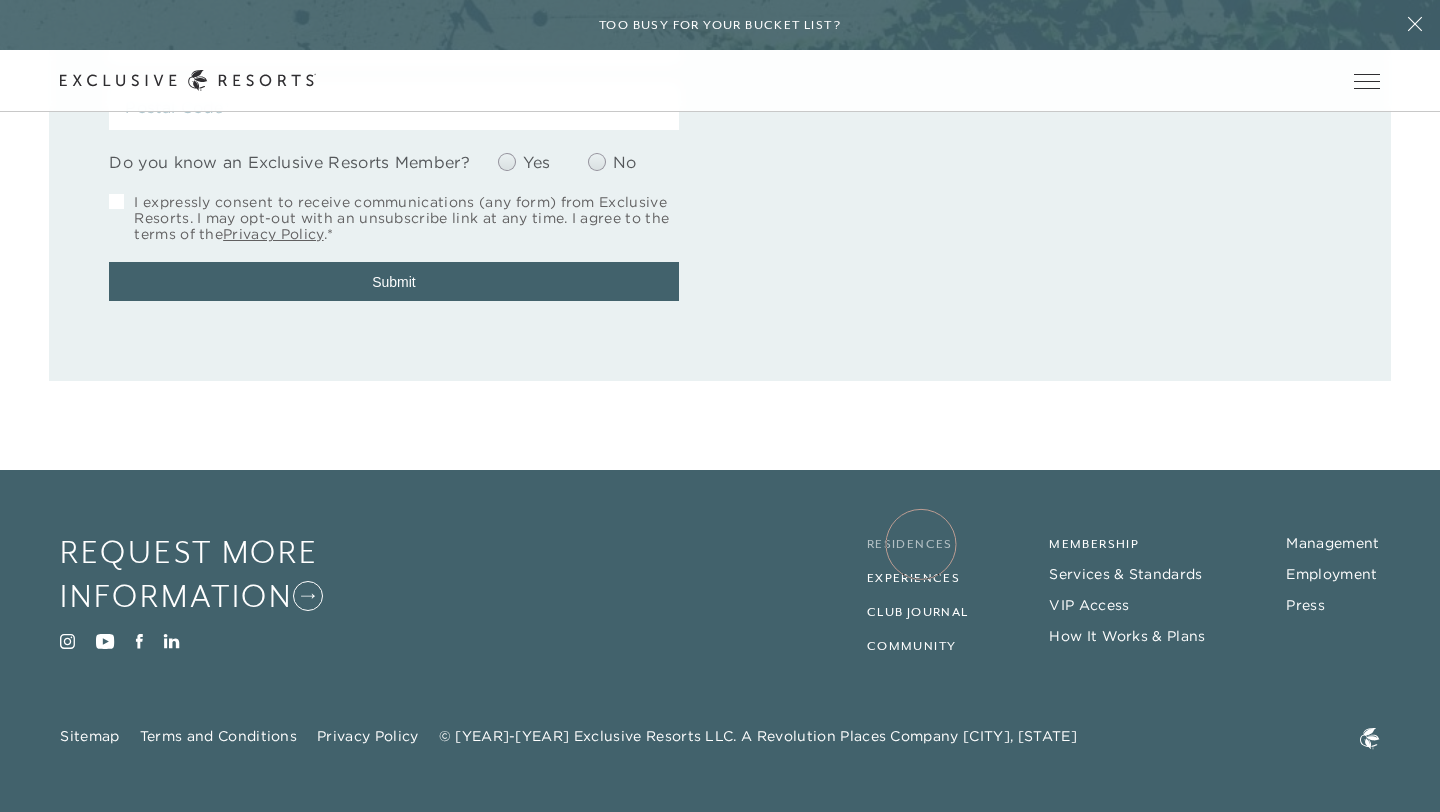 click on "Residences" at bounding box center (910, 544) 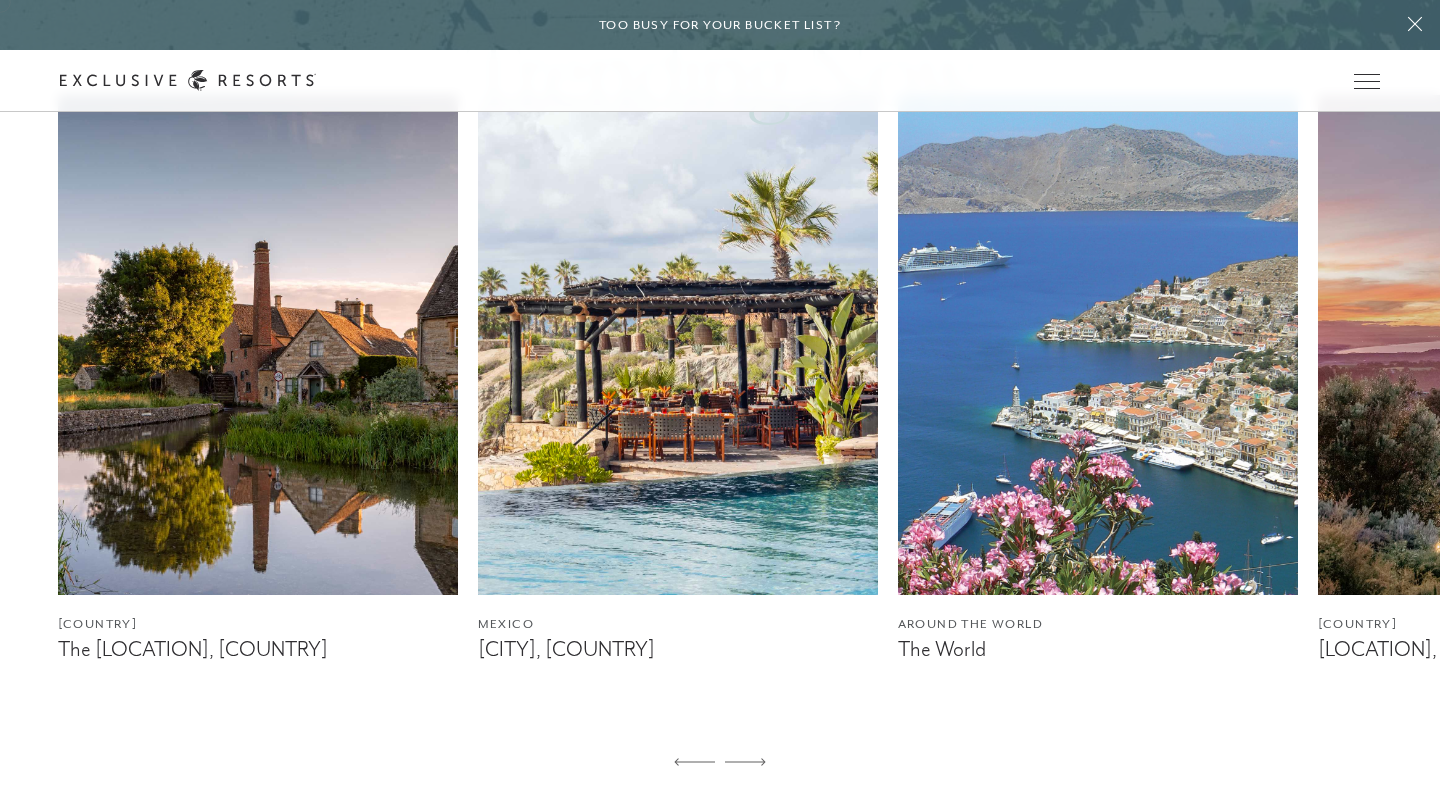 scroll, scrollTop: 1176, scrollLeft: 0, axis: vertical 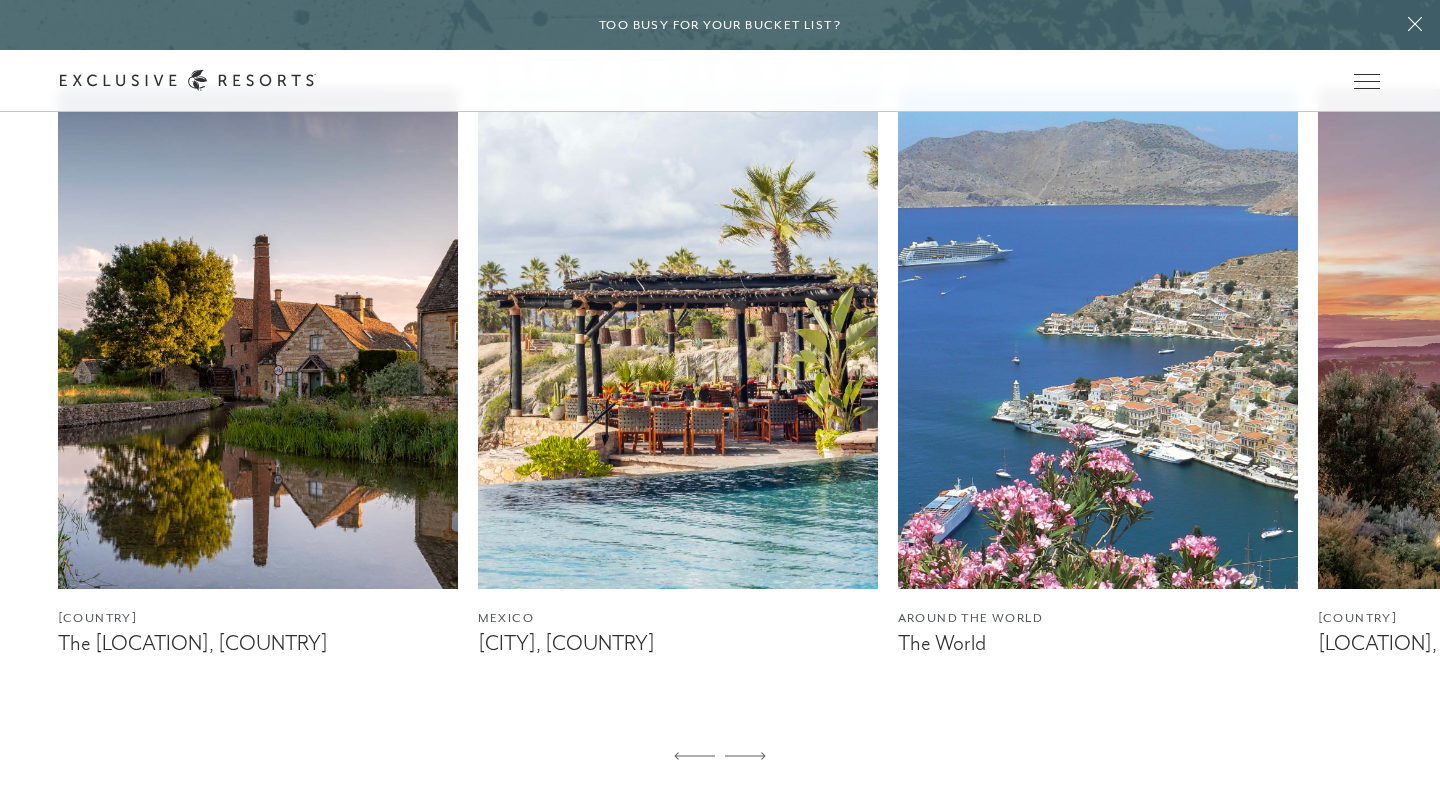 click at bounding box center [1098, 339] 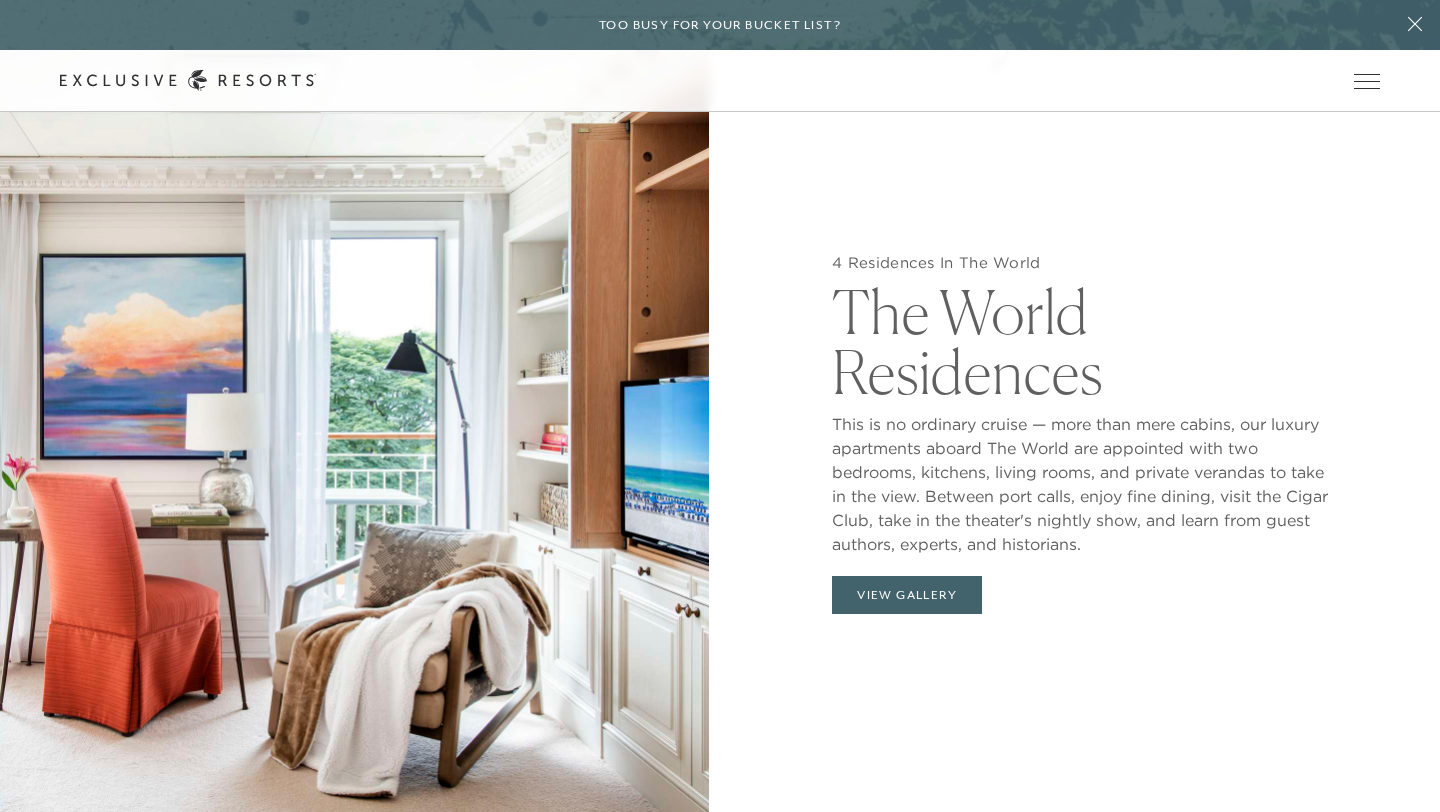 scroll, scrollTop: 2093, scrollLeft: 0, axis: vertical 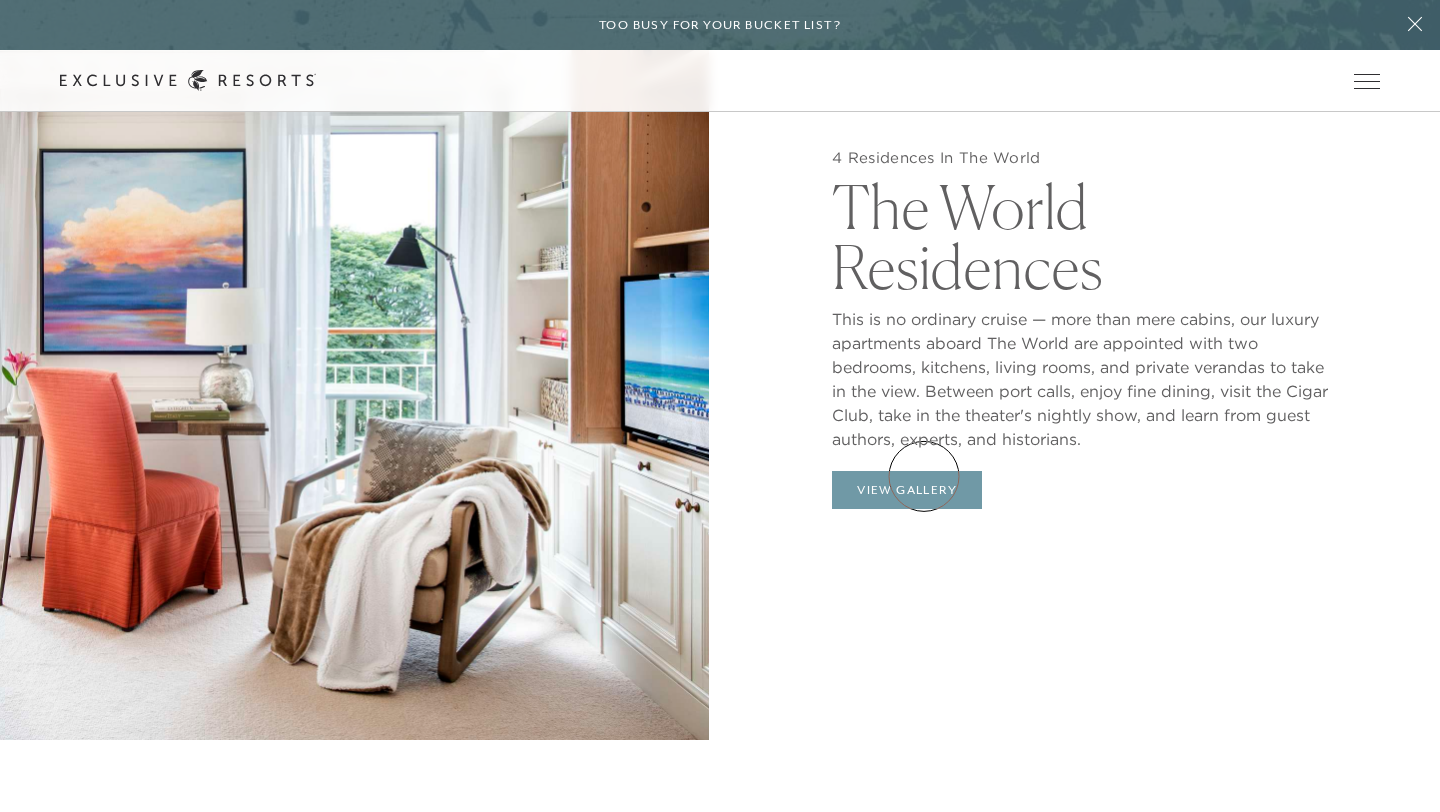 click on "View Gallery" at bounding box center [907, 490] 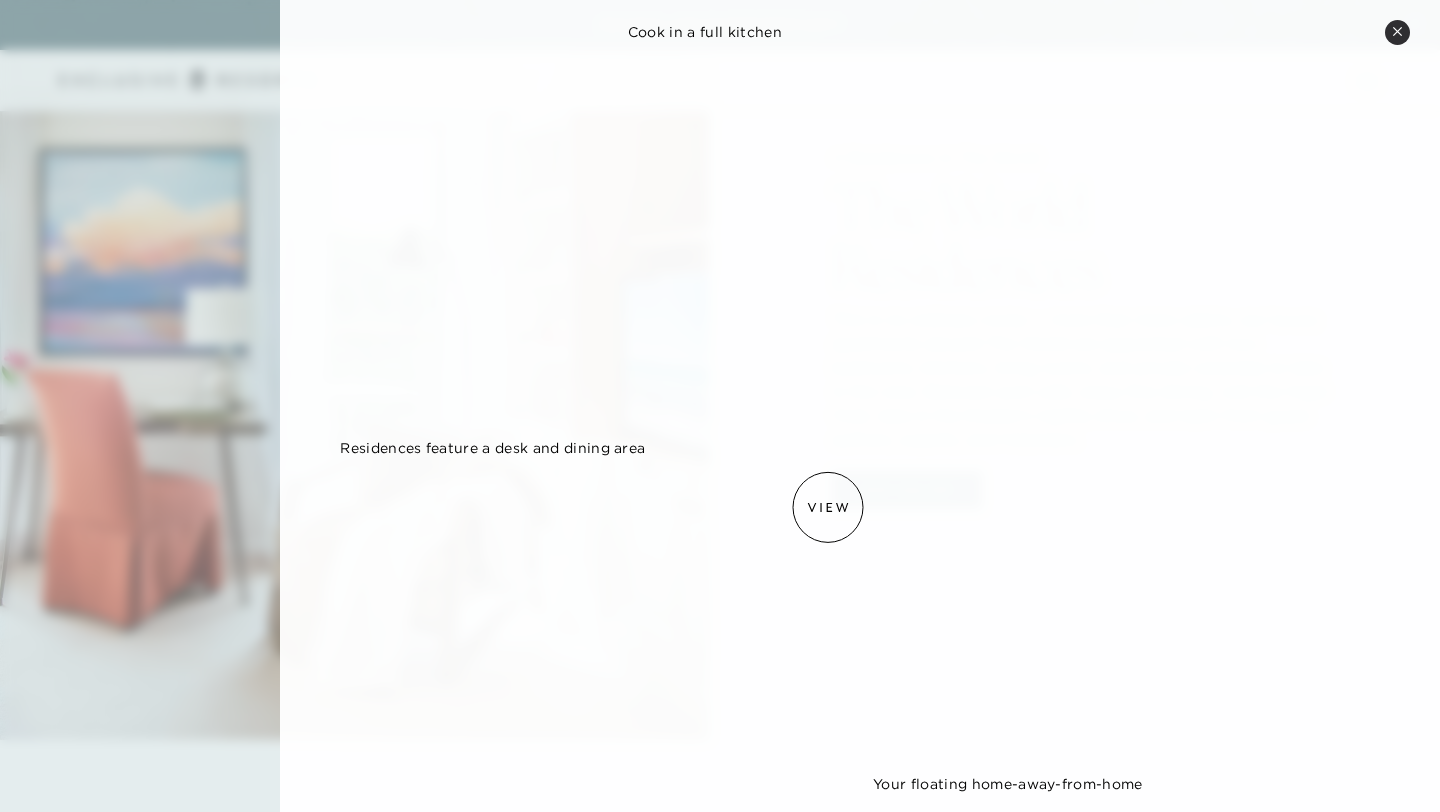 scroll, scrollTop: 1529, scrollLeft: 0, axis: vertical 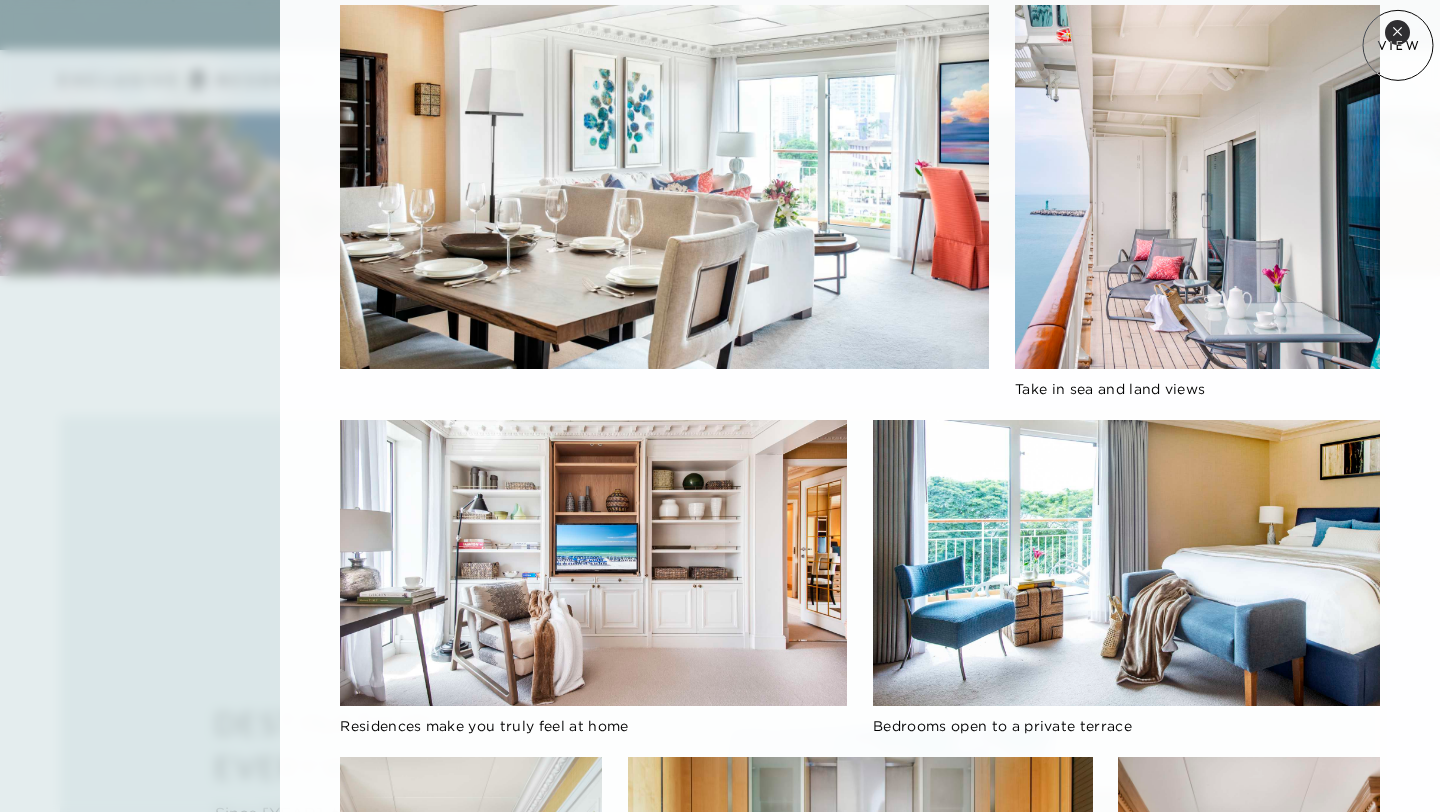 click on "The World The World Residences This is no ordinary cruise — more than mere cabins, our luxury apartments aboard The World are appointed with two bedrooms, kitchens, living rooms, and private verandas to take in the view. Between port calls, enjoy fine dining, visit the Cigar Club, take in the theater's nightly show, and learn from guest authors, experts, and historians.   Take in sea and land views Residences make you truly feel at home Bedrooms open to a private terrace   Cook in a full kitchen   Residences feature a desk and dining area     Your floating home-away-from-home" 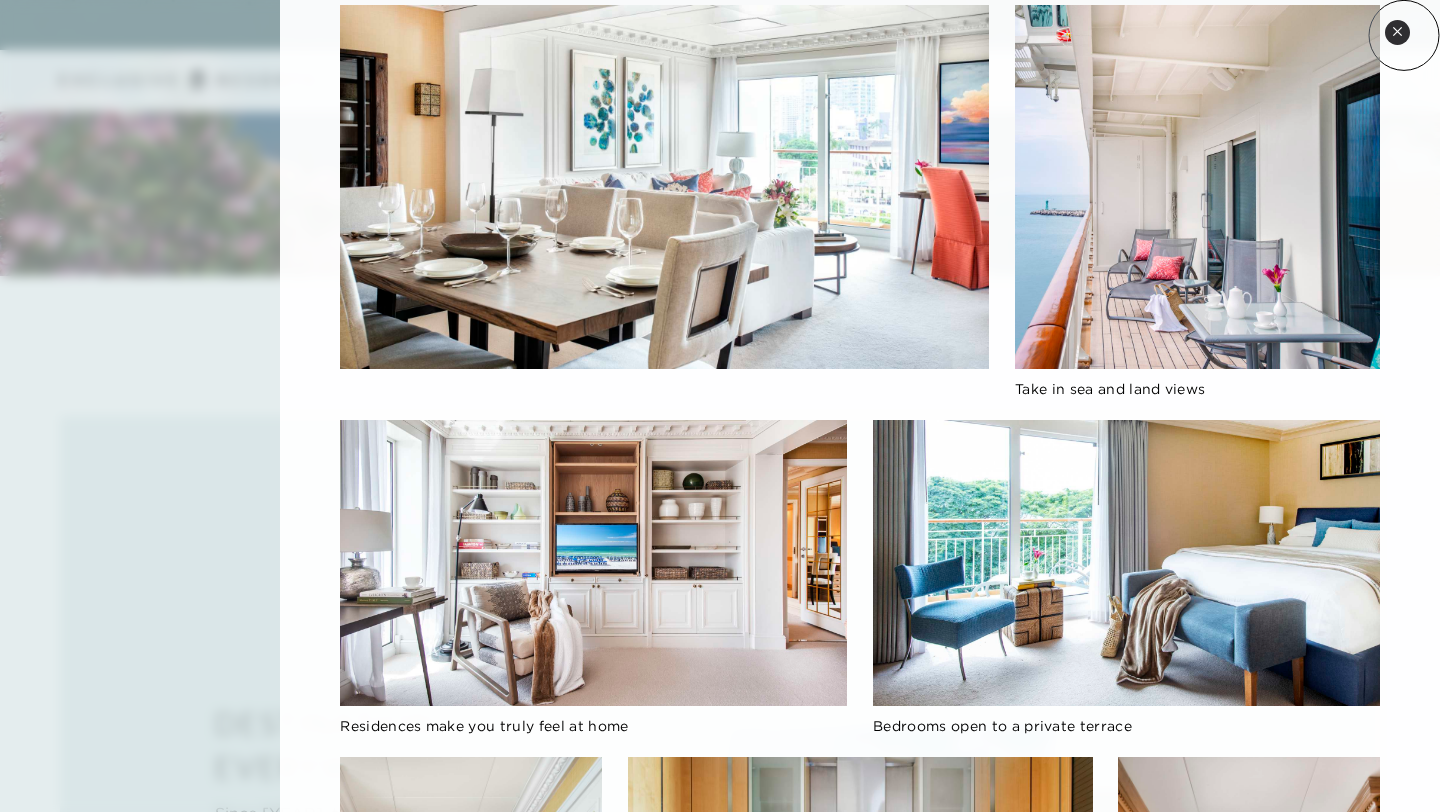 click on "Close quickview" at bounding box center (1397, 32) 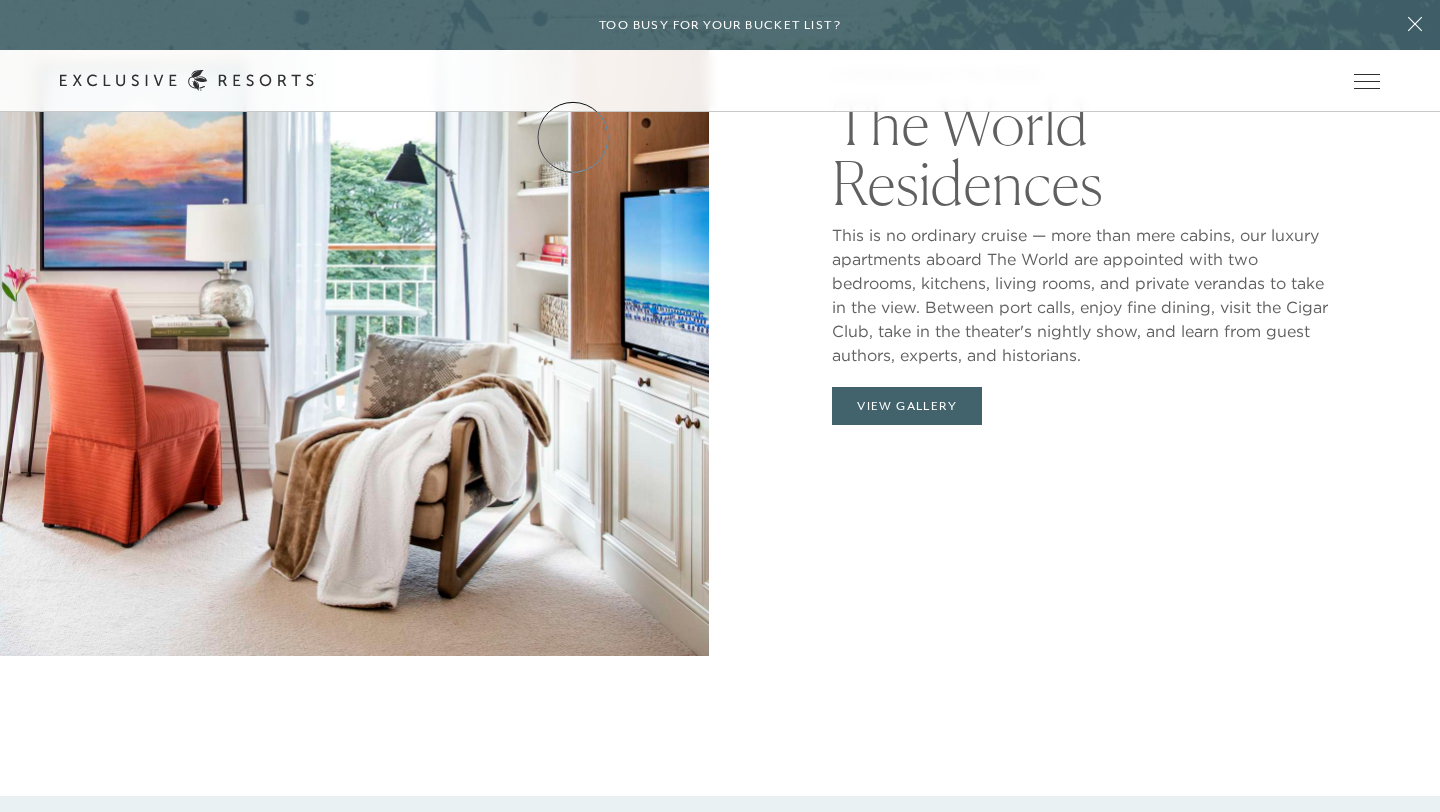 click on "Residence Collection" at bounding box center (0, 0) 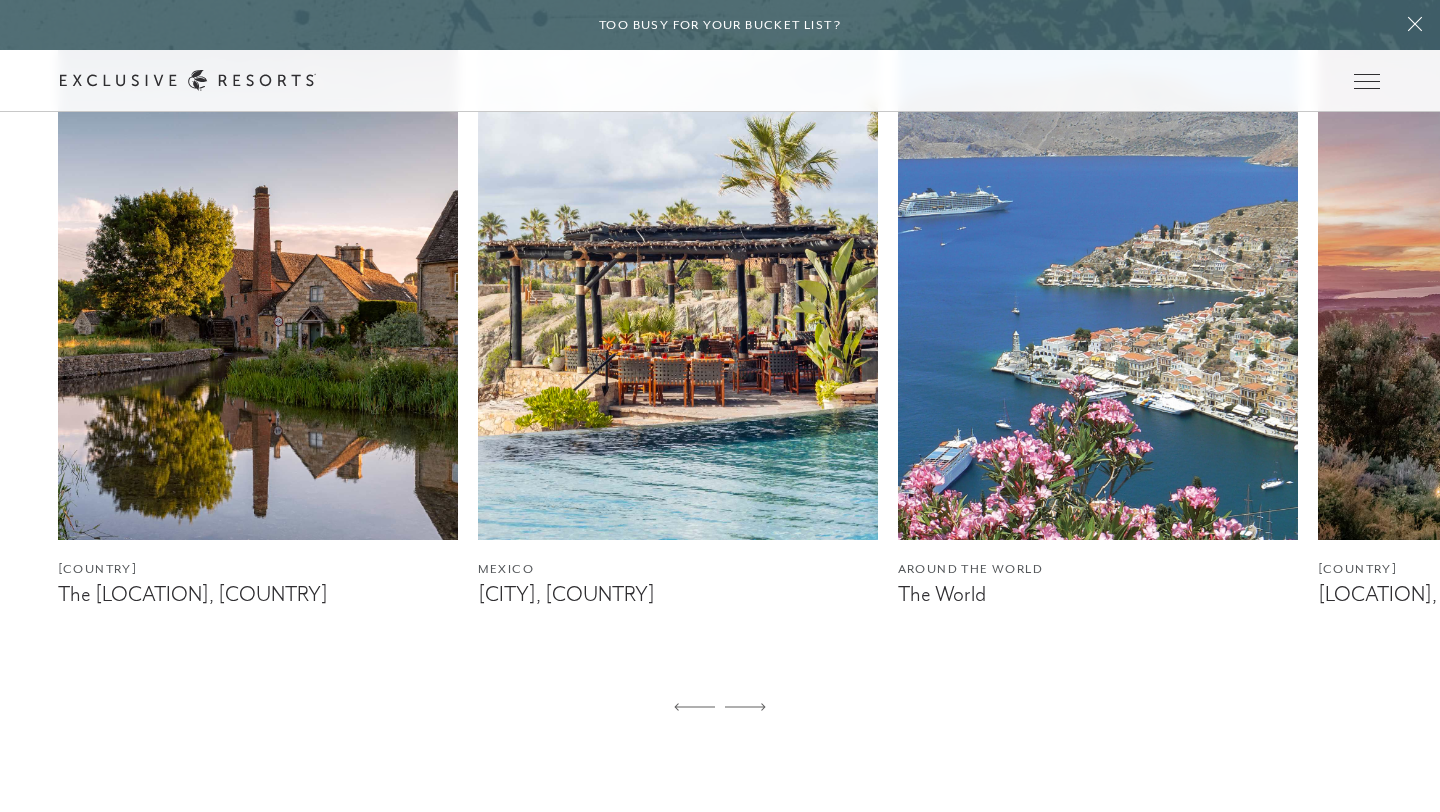scroll, scrollTop: 1226, scrollLeft: 0, axis: vertical 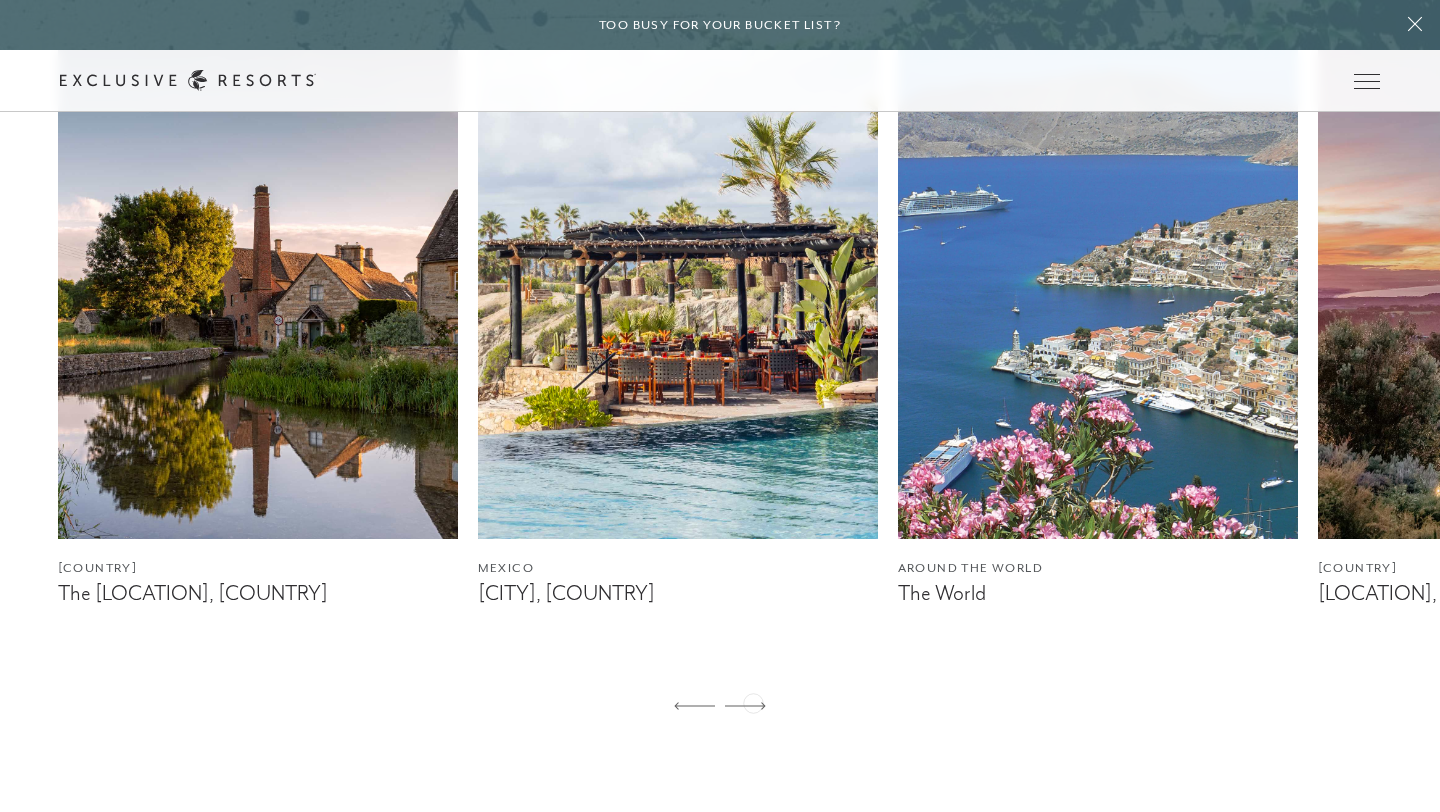 click at bounding box center (745, 707) 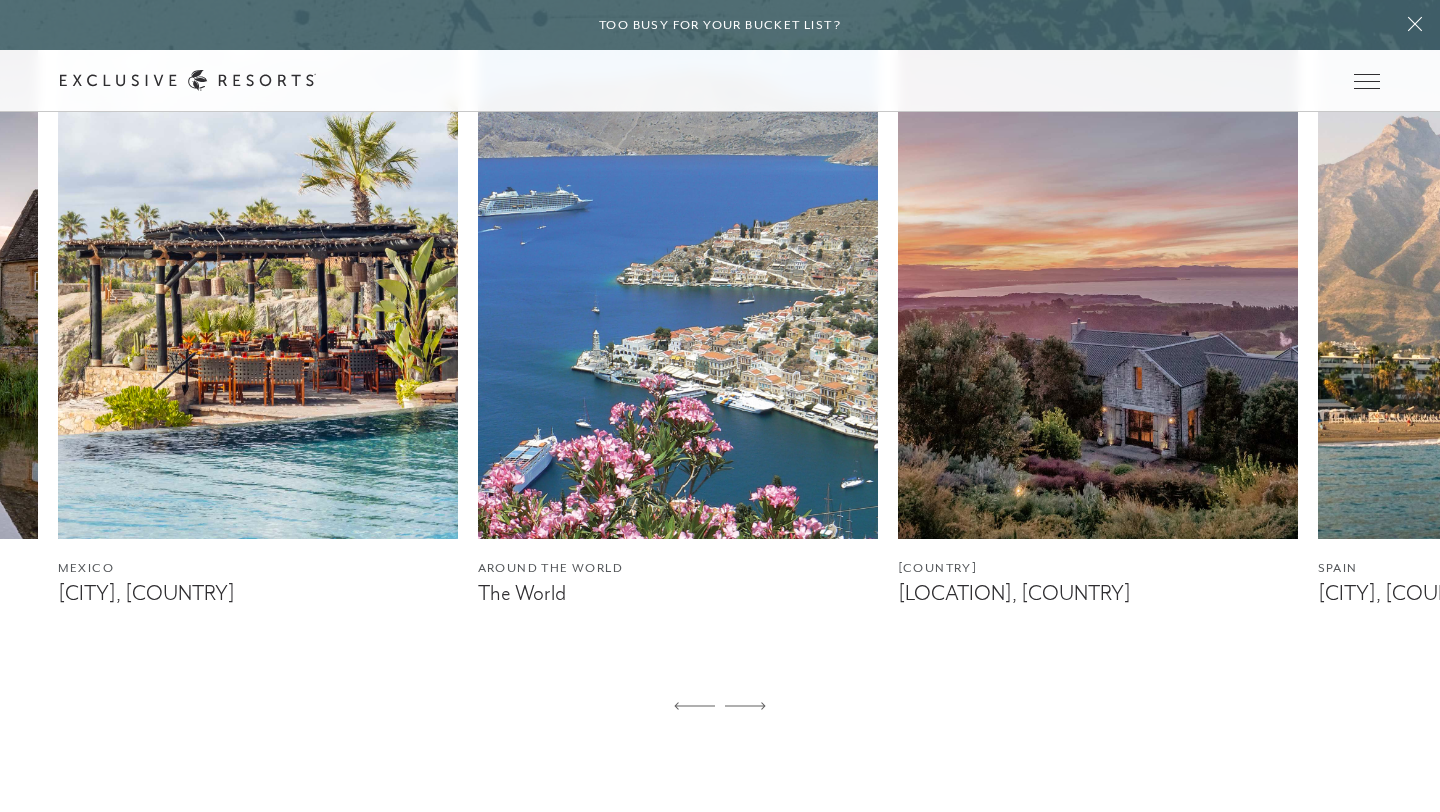 click at bounding box center [258, 289] 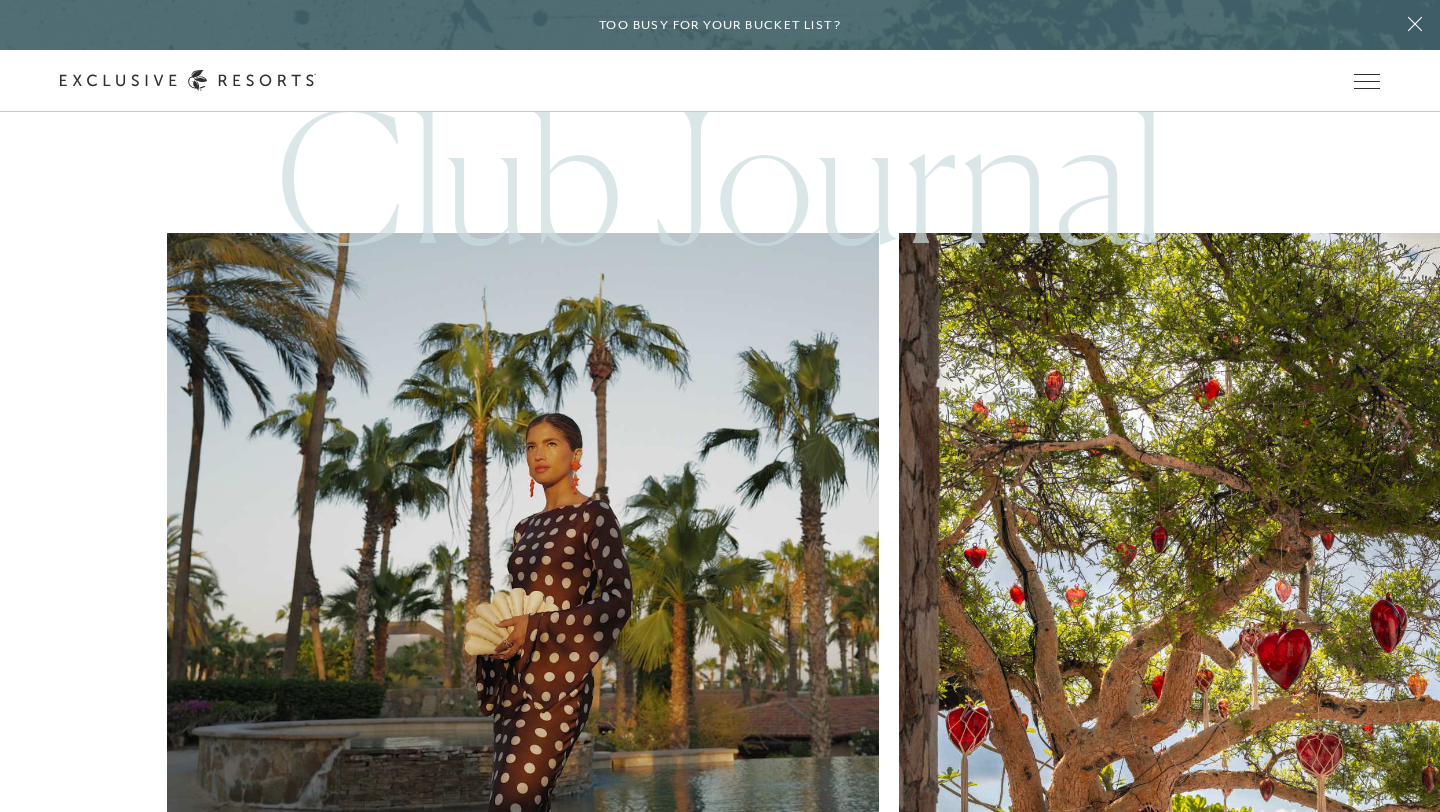 scroll, scrollTop: 6441, scrollLeft: 0, axis: vertical 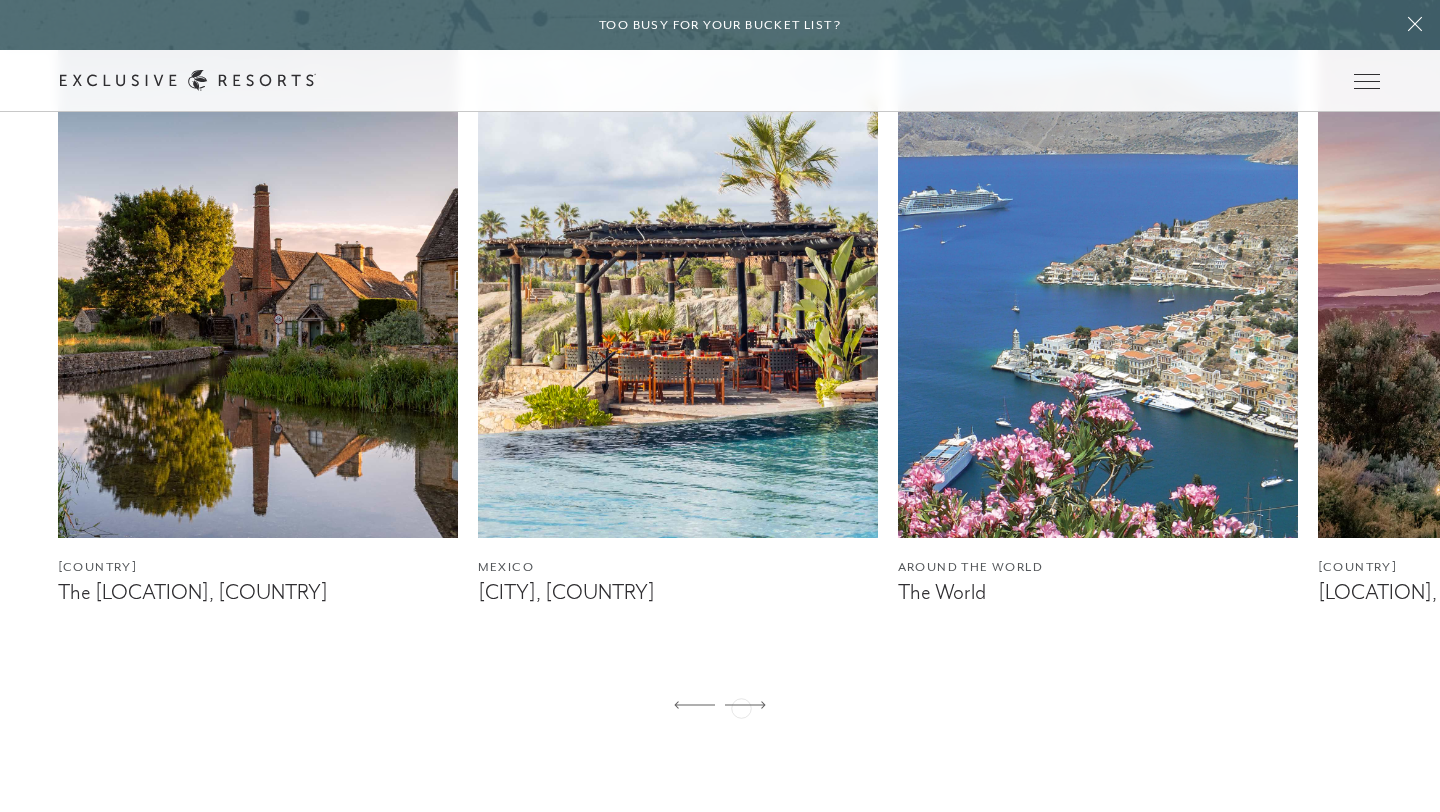 click 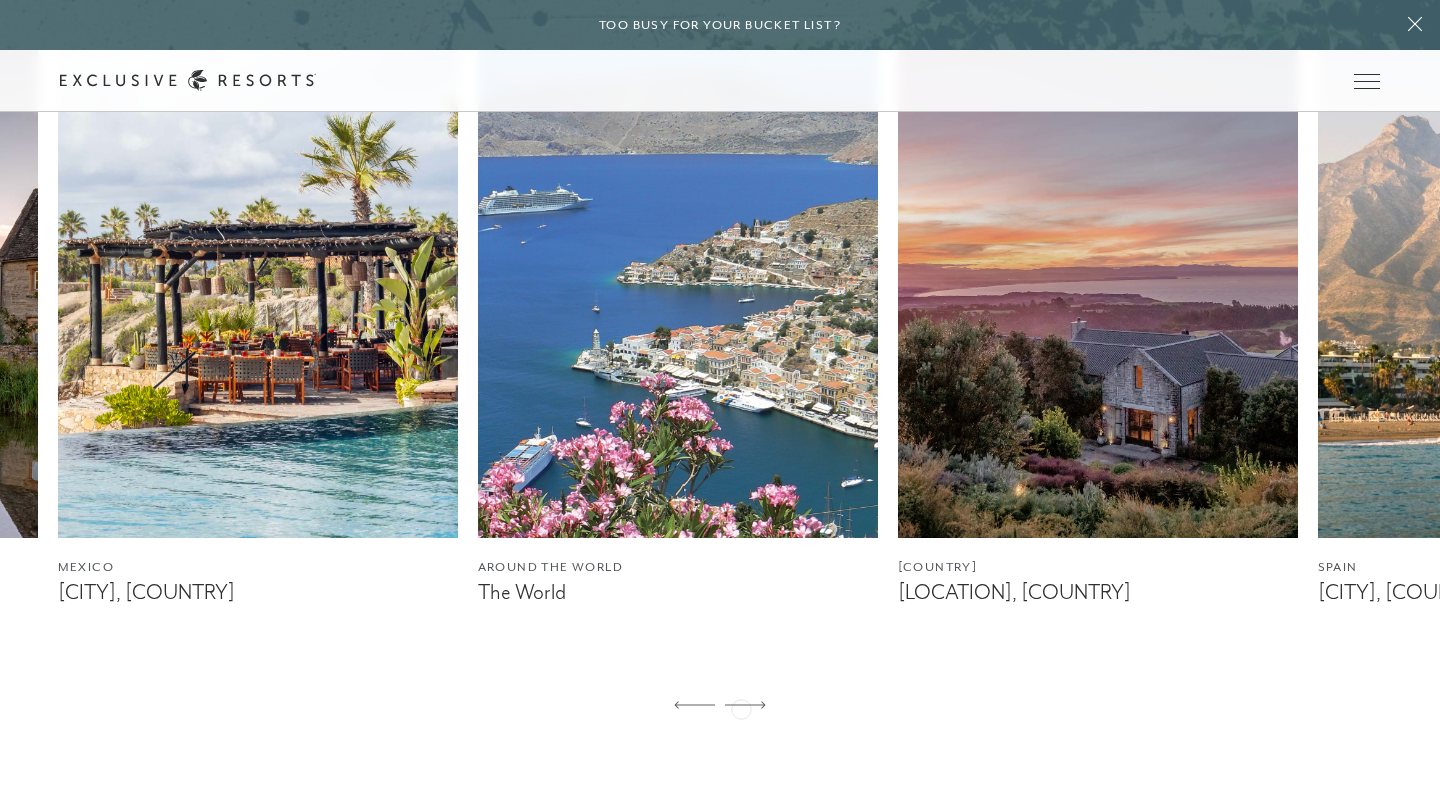 click 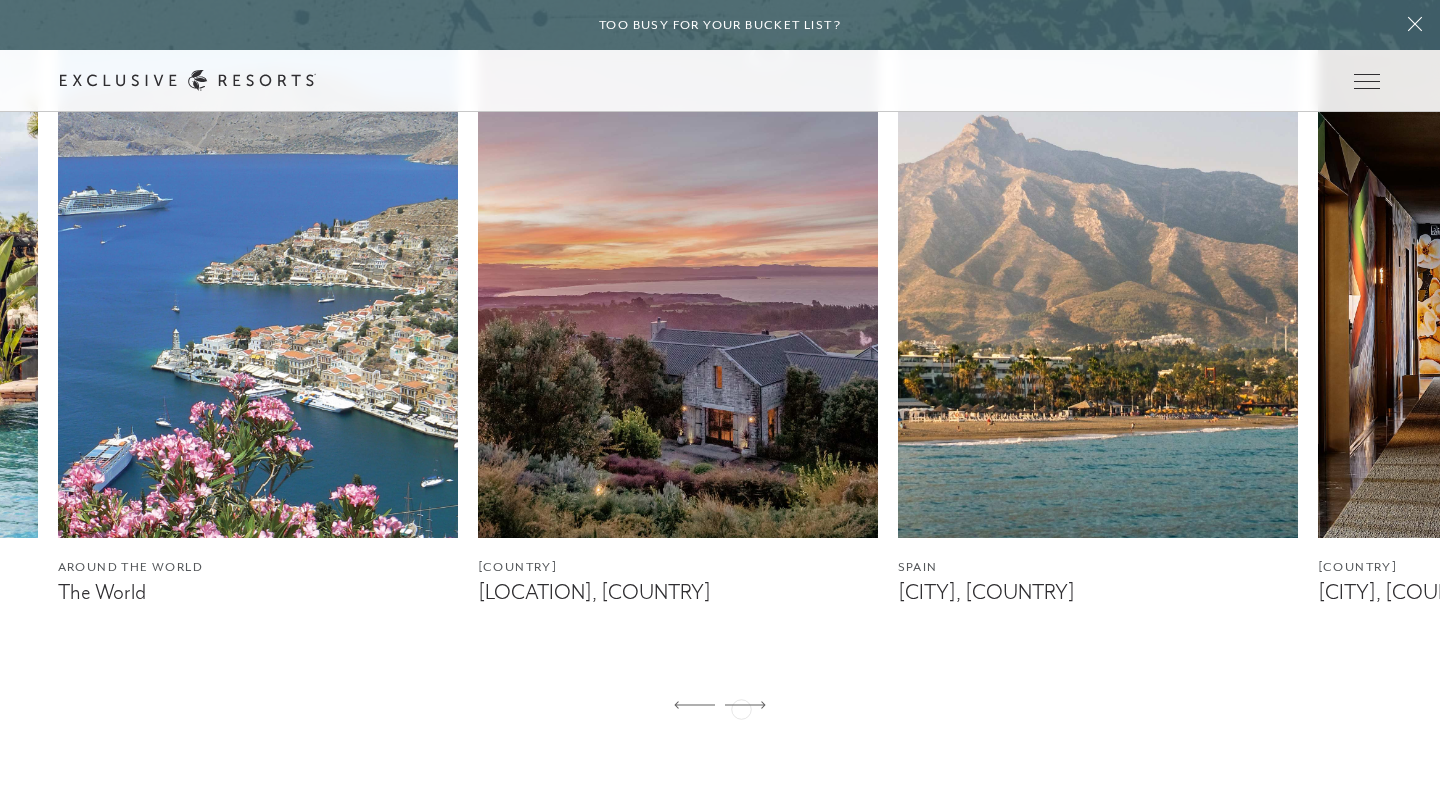 click 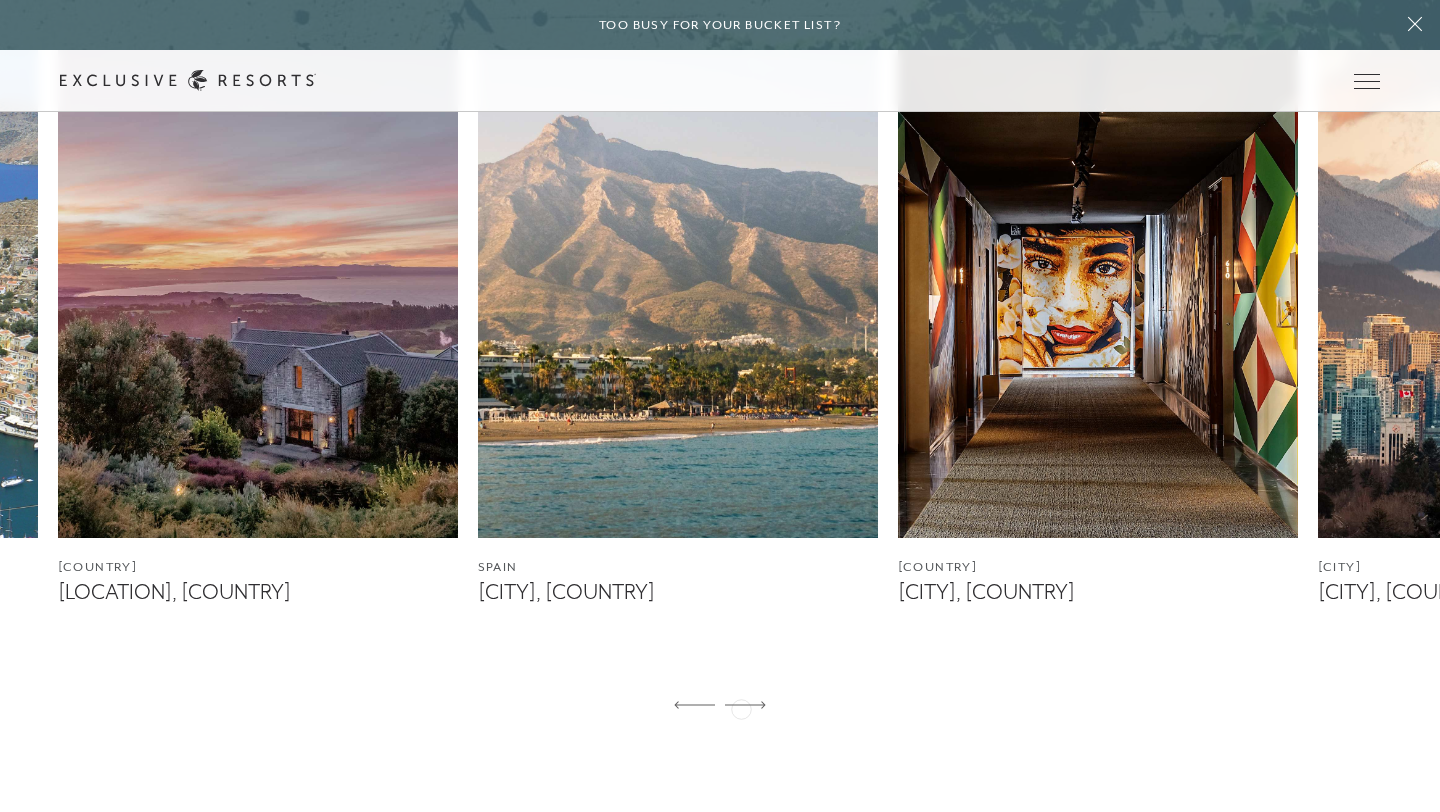 click 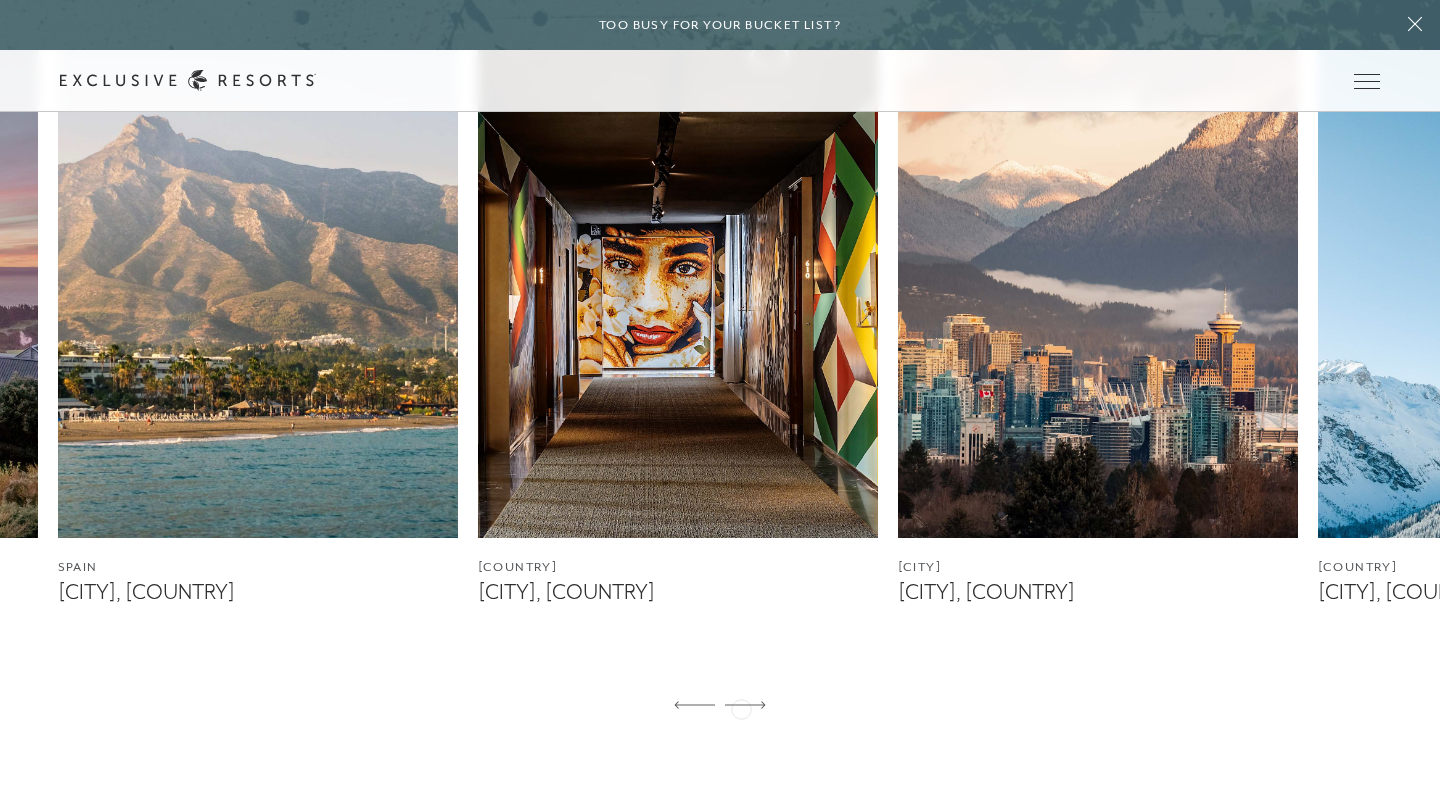 click 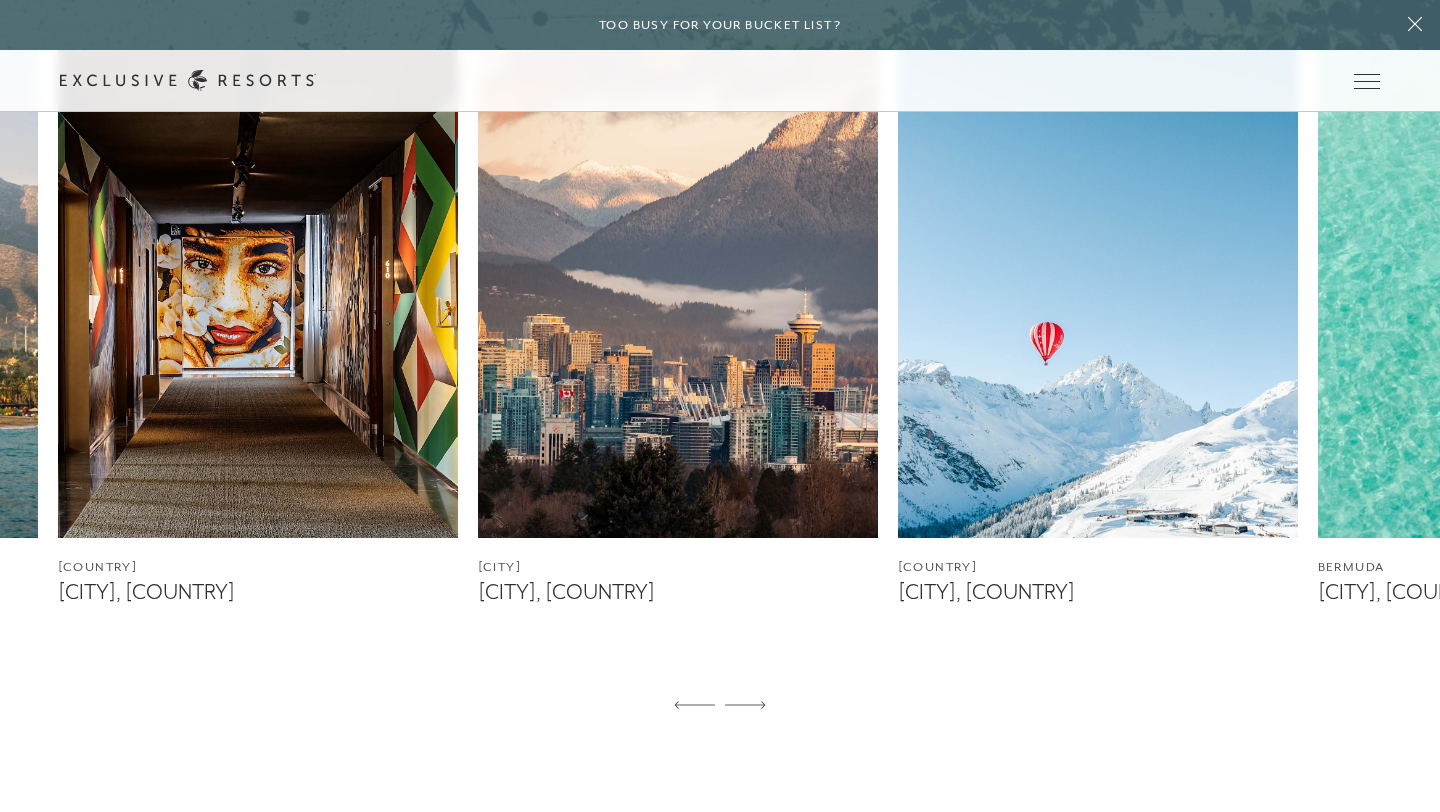 click 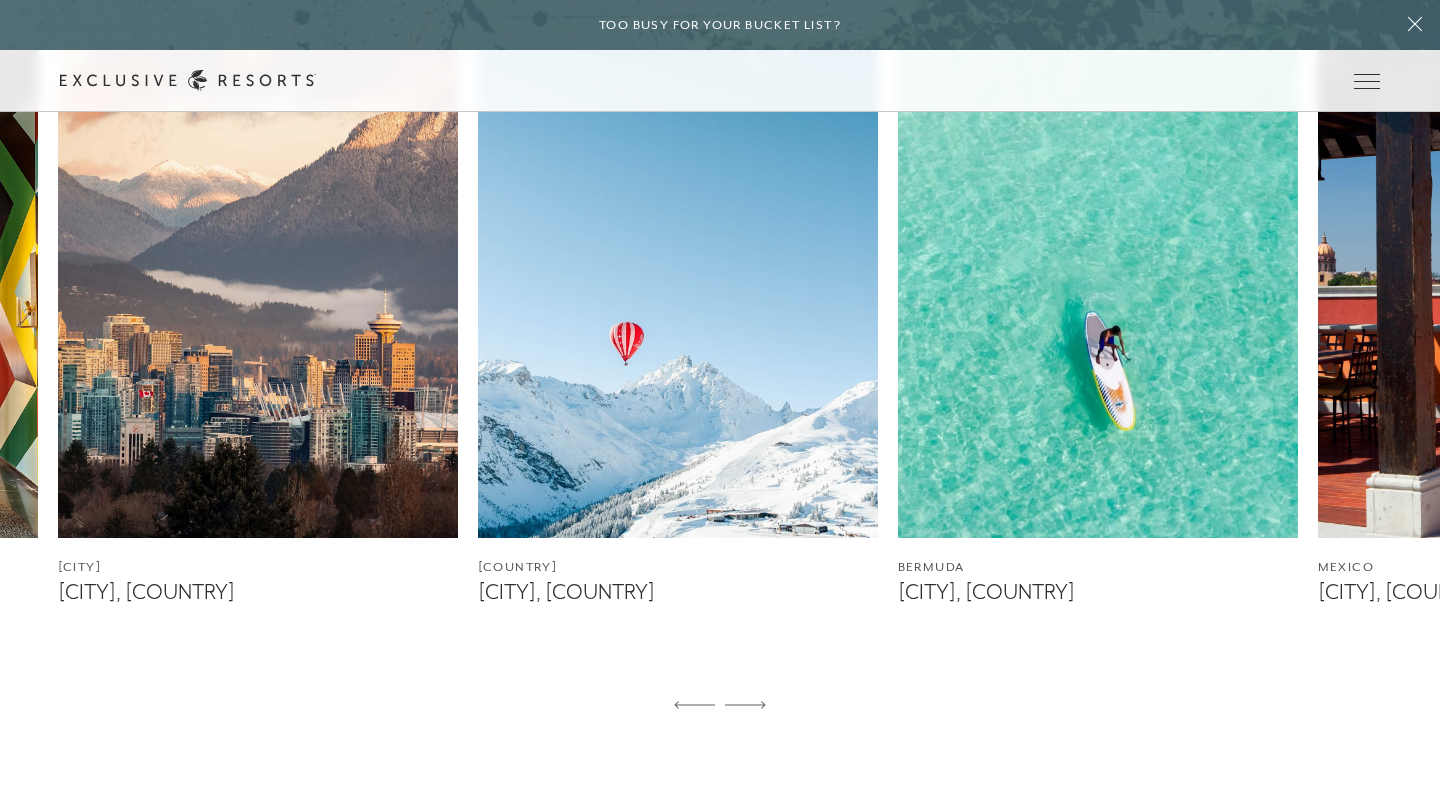 click 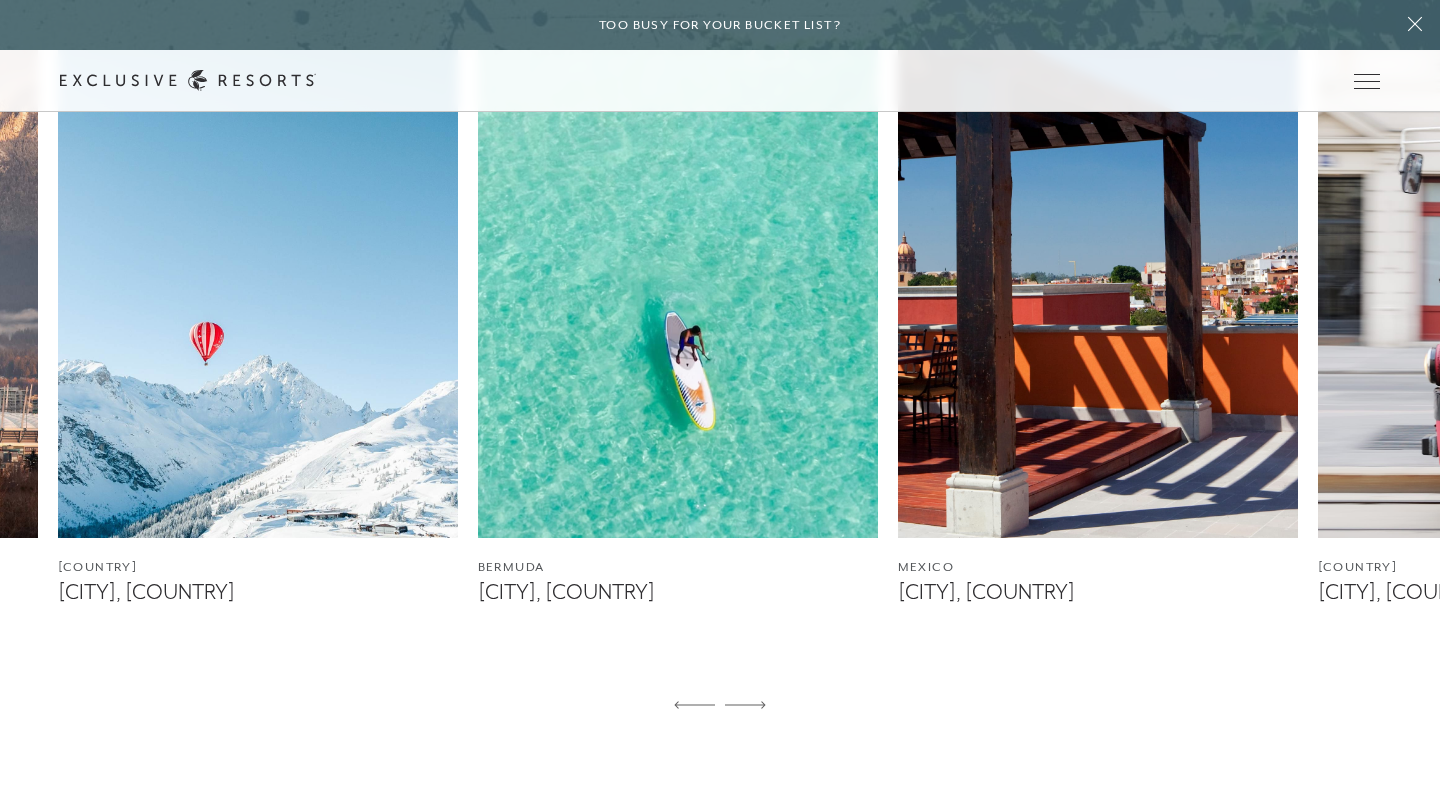 click 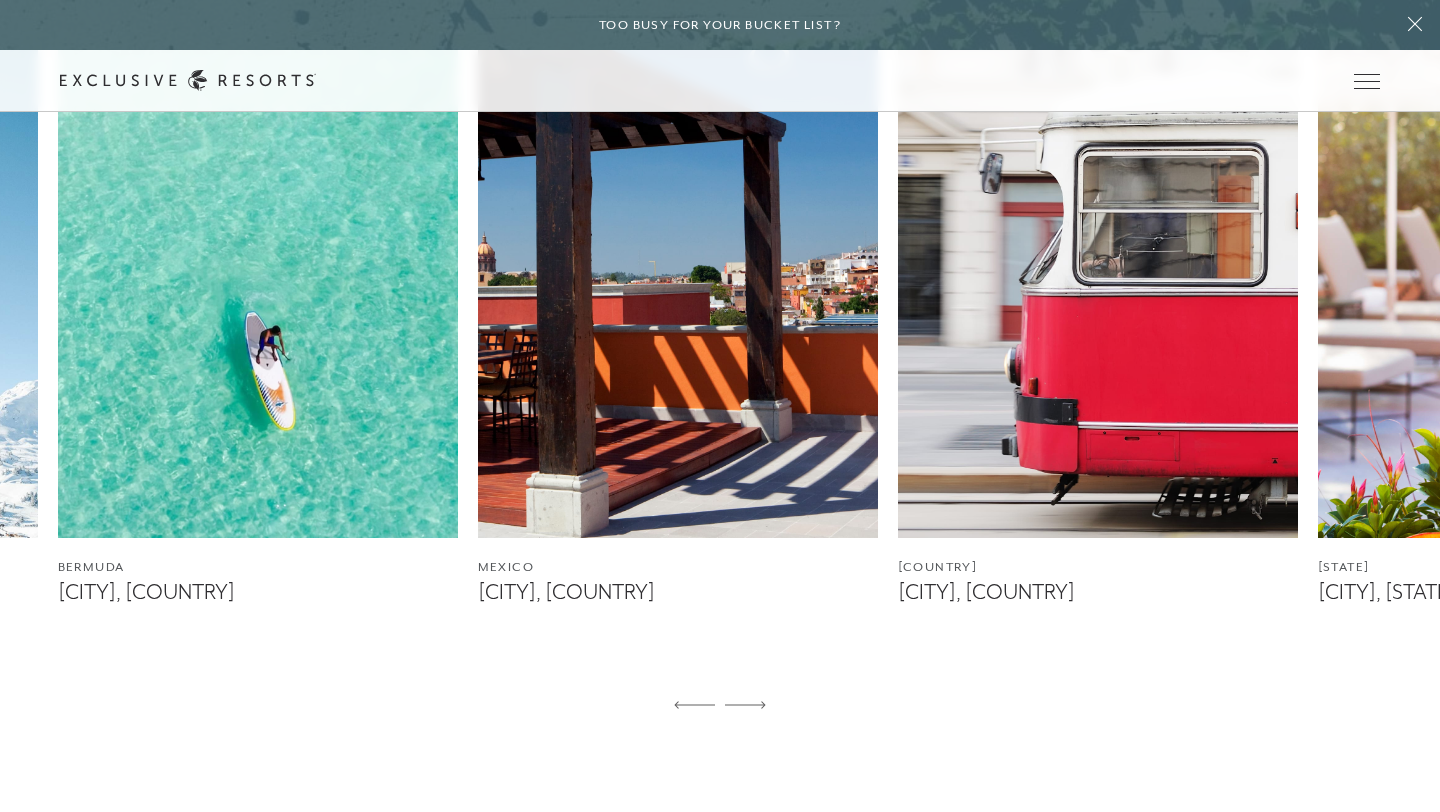 click 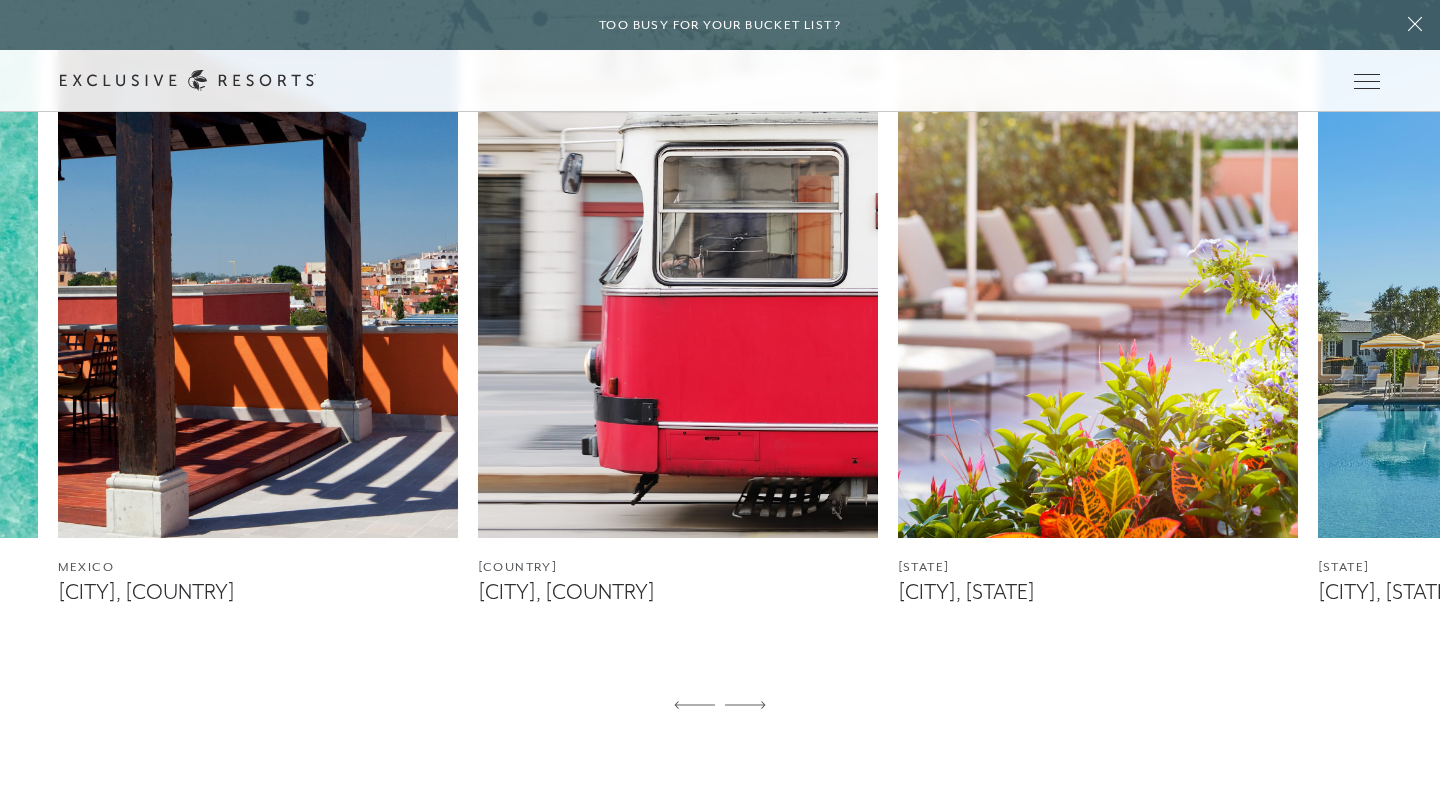 click 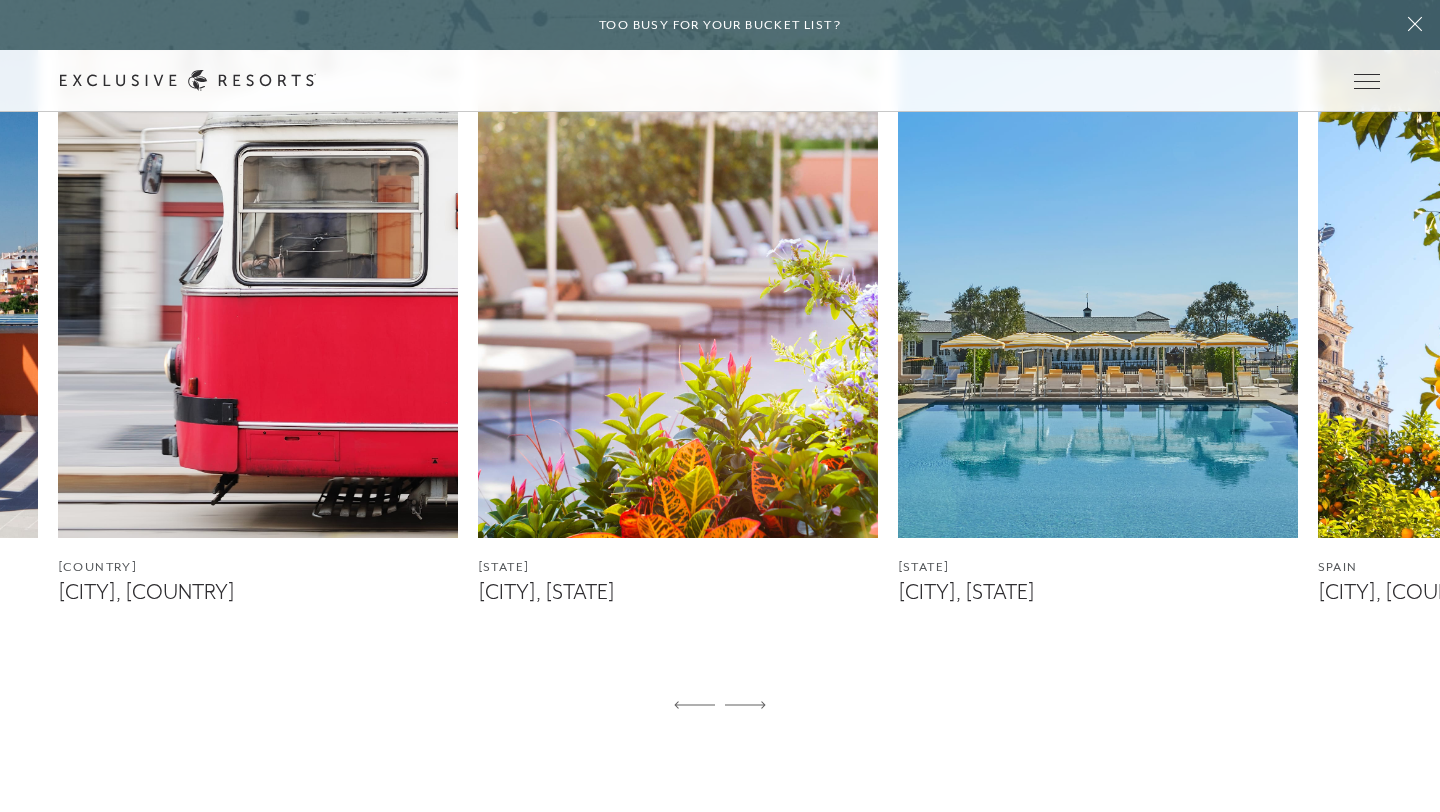 click 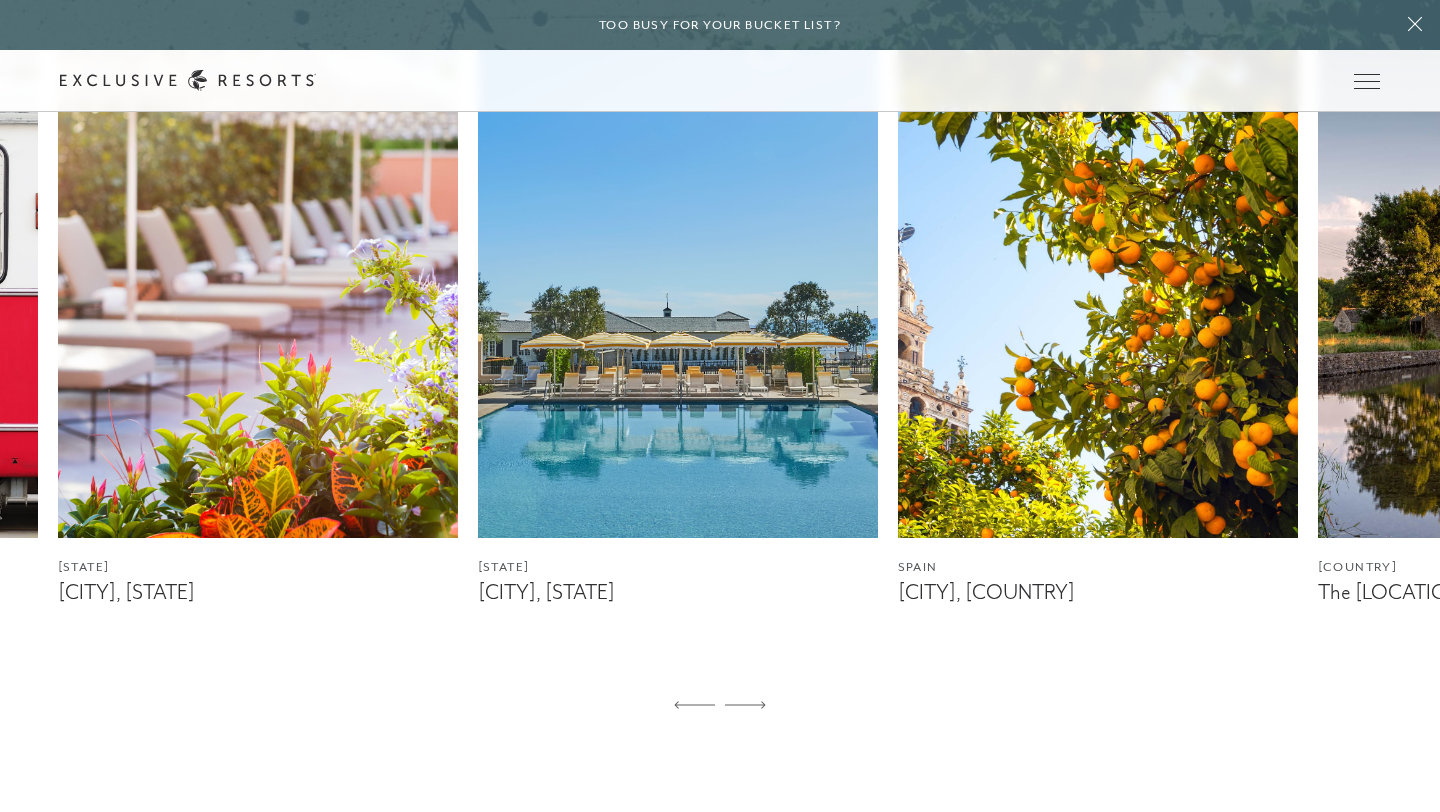 click 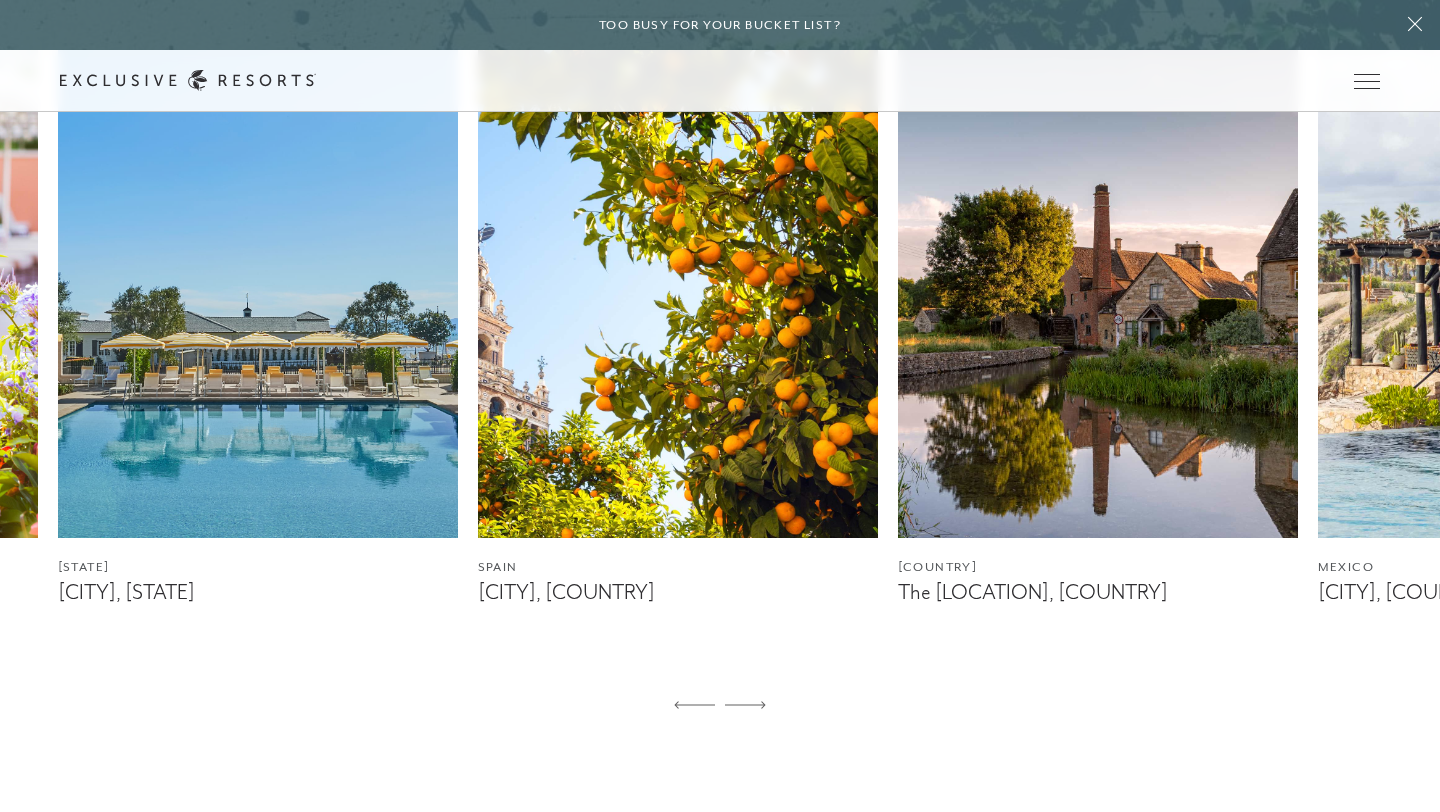 click 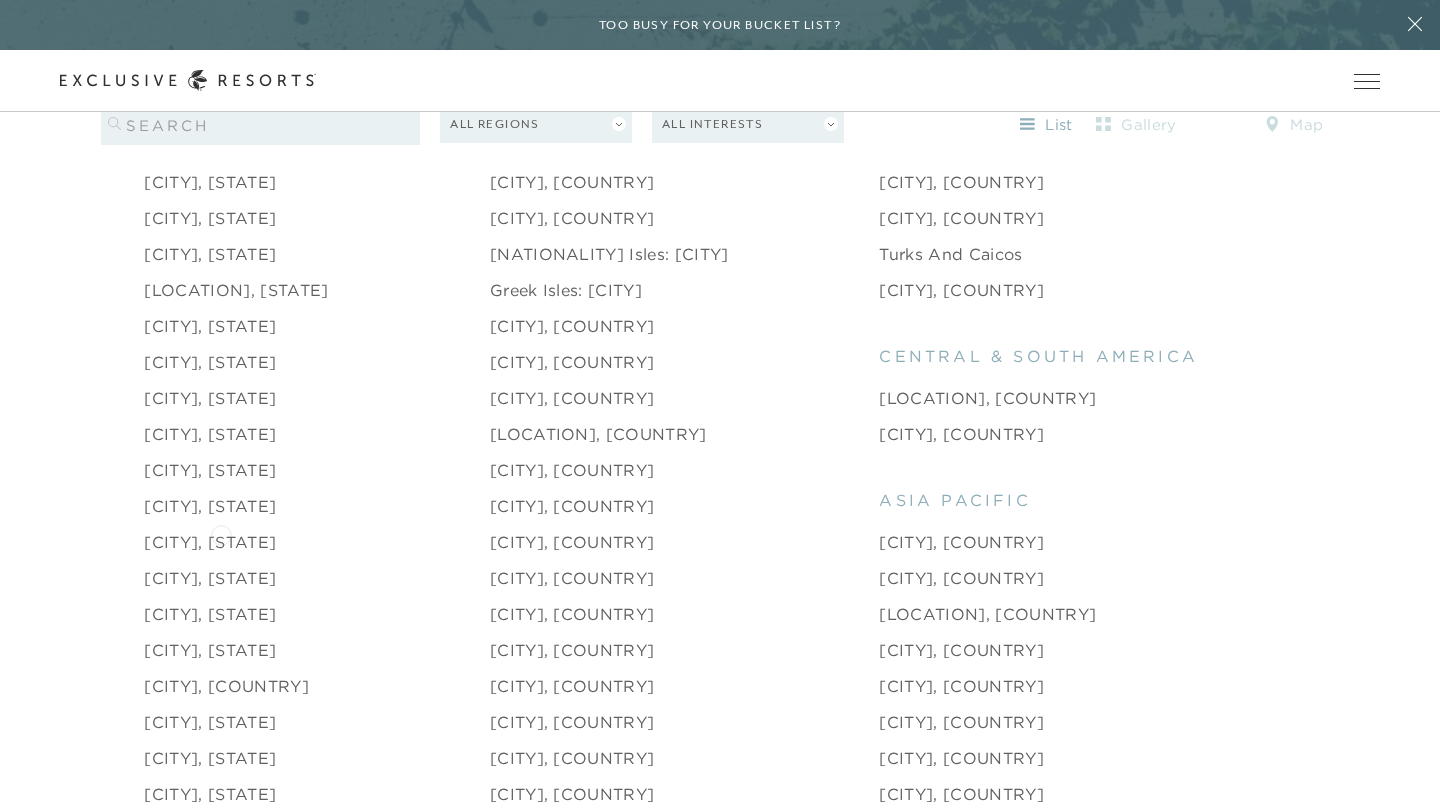 scroll, scrollTop: 2329, scrollLeft: 0, axis: vertical 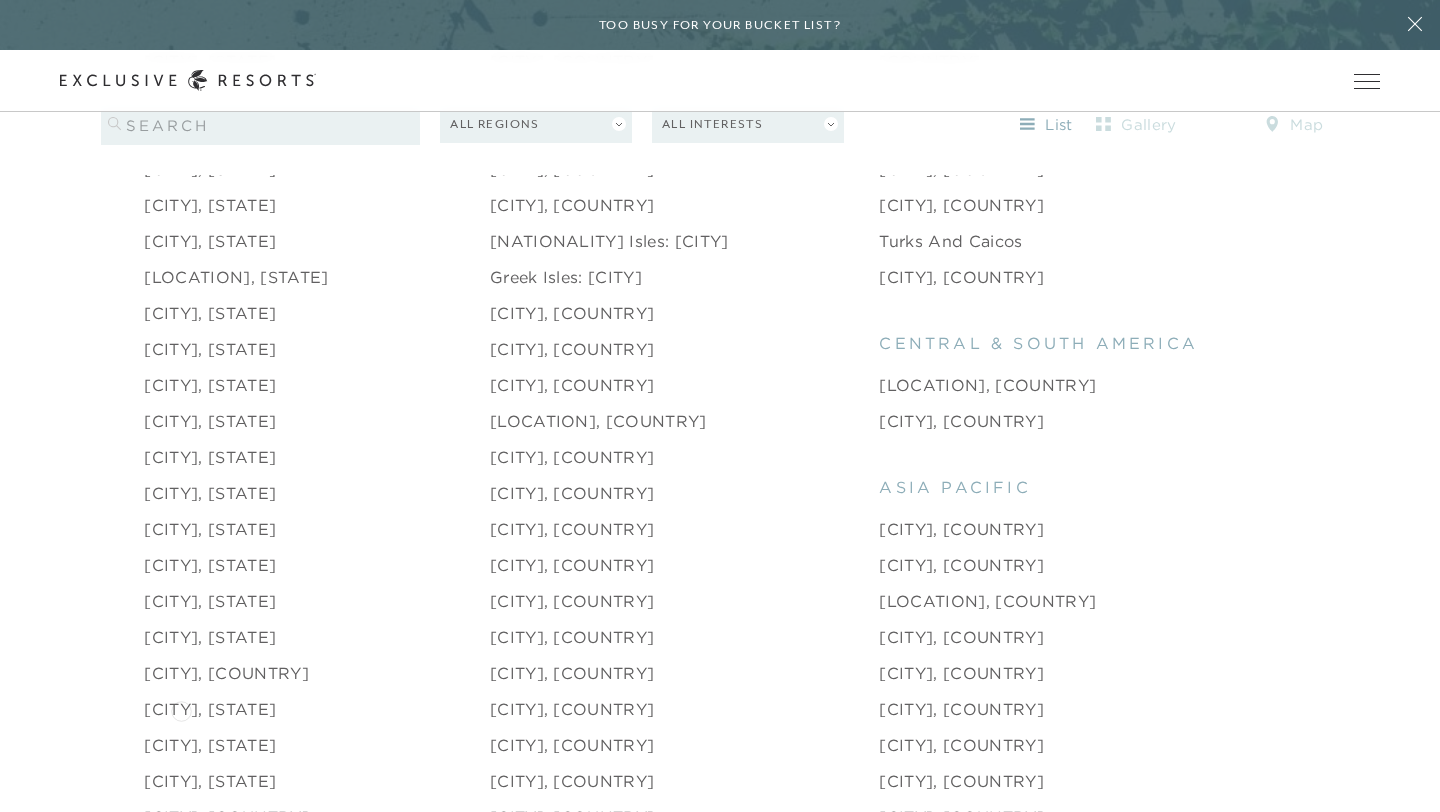 click on "[CITY], [STATE]" at bounding box center [210, 709] 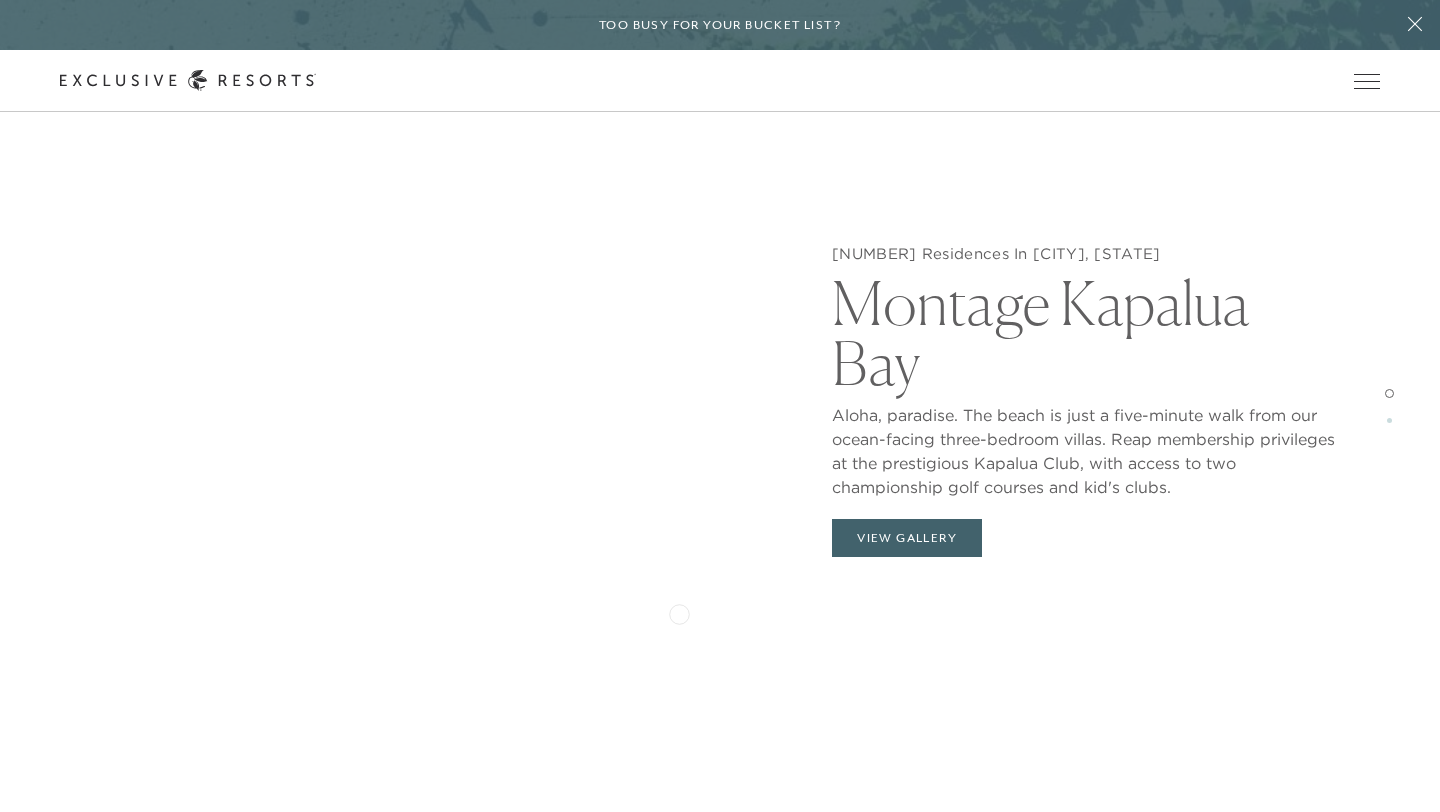 scroll, scrollTop: 1997, scrollLeft: 0, axis: vertical 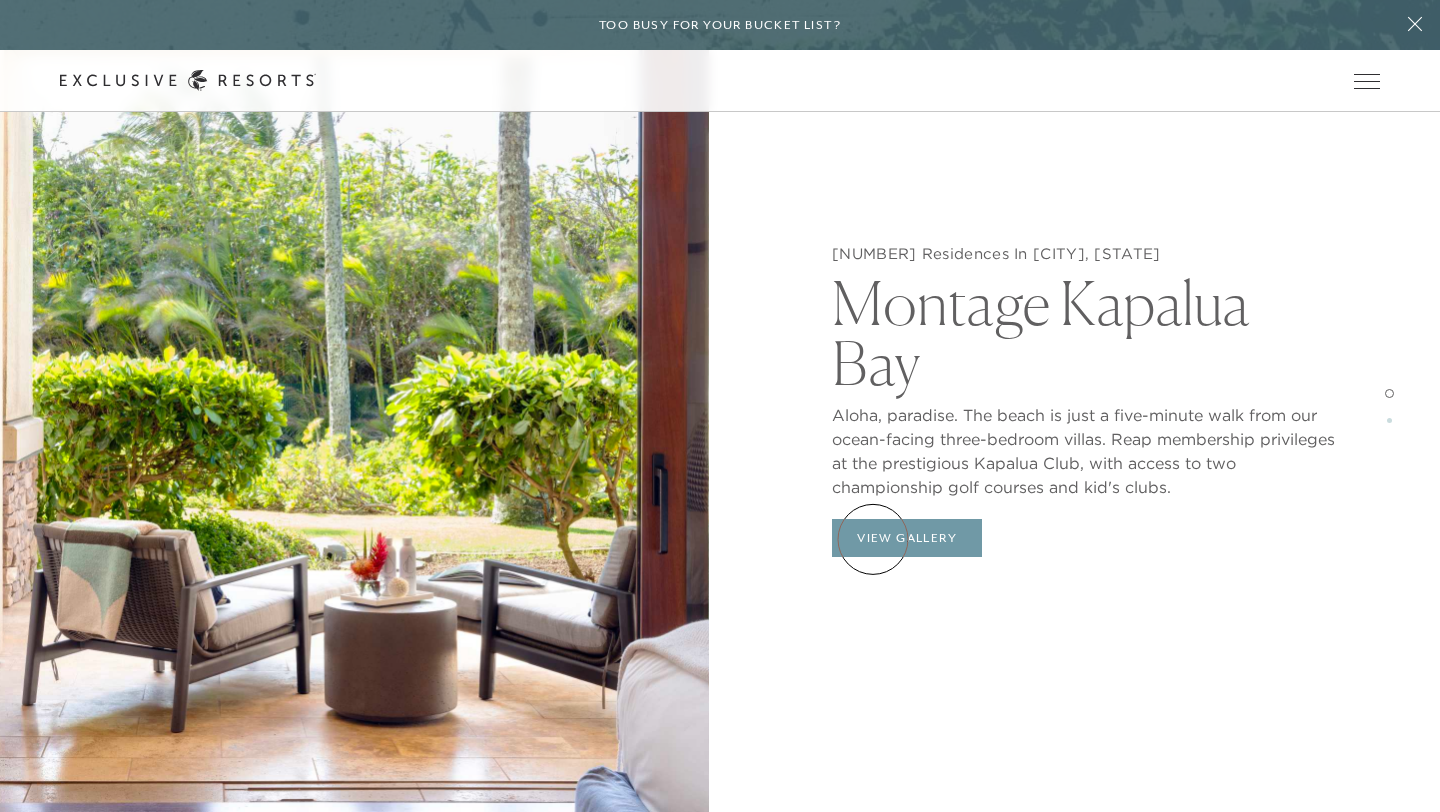 click on "View Gallery" at bounding box center [907, 538] 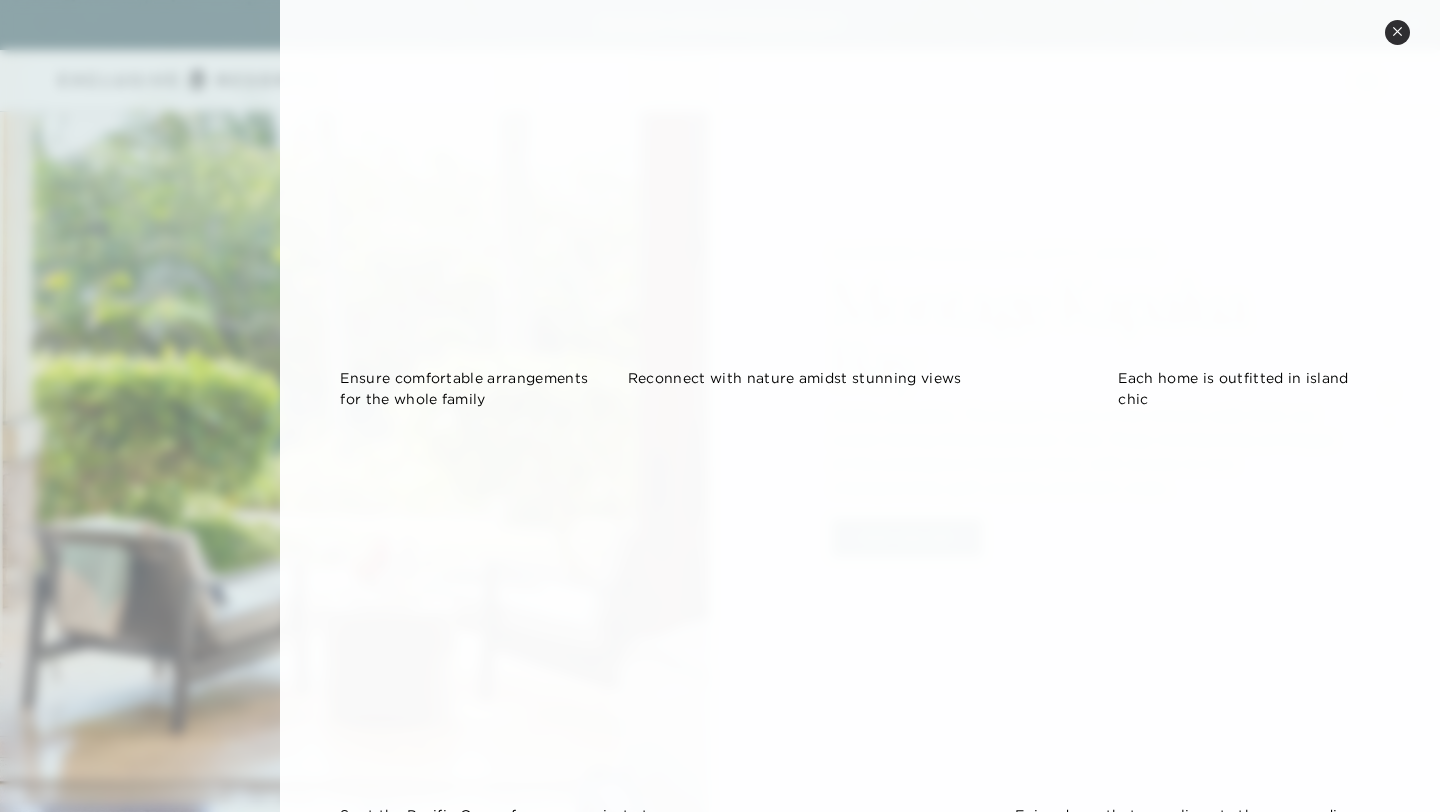scroll, scrollTop: 1190, scrollLeft: 0, axis: vertical 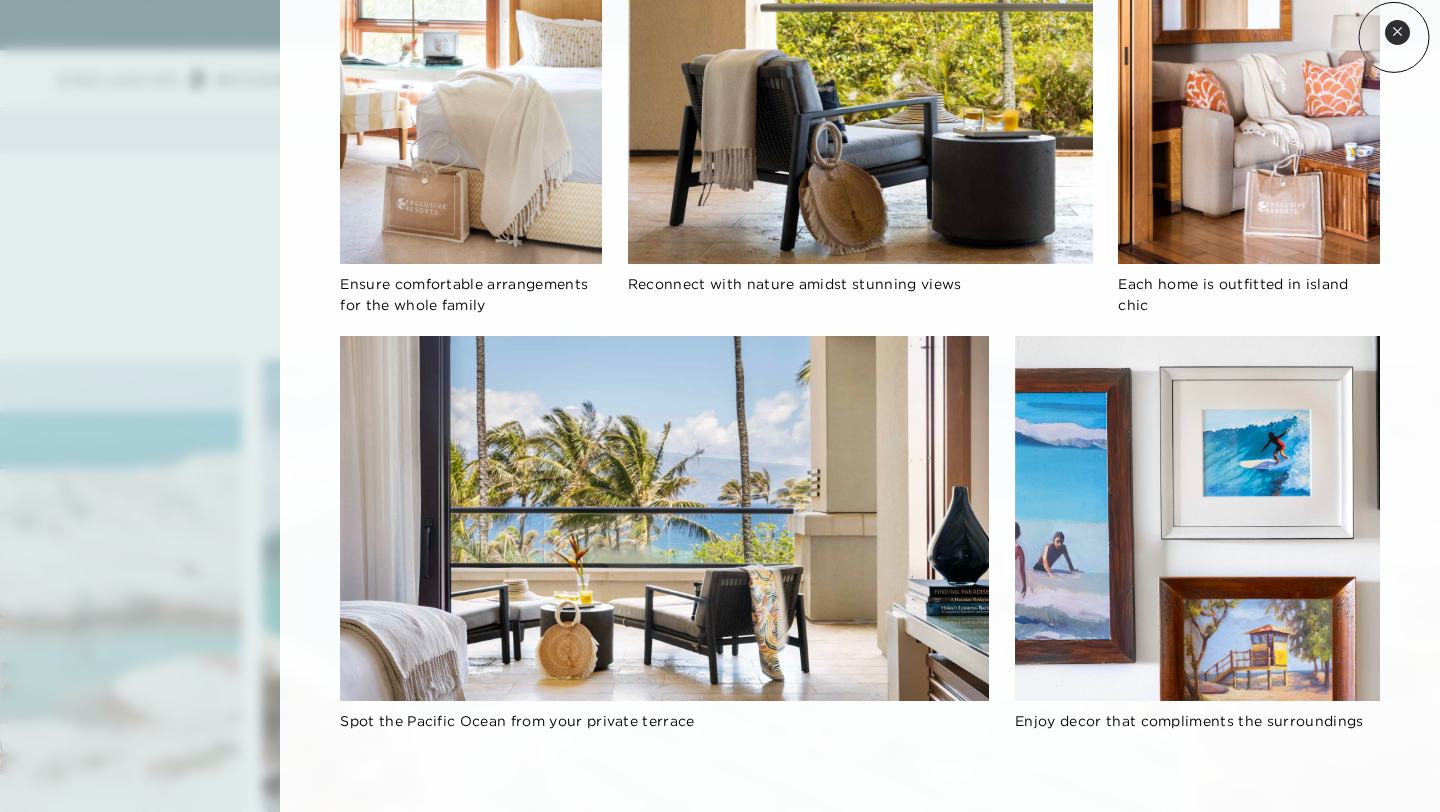 click 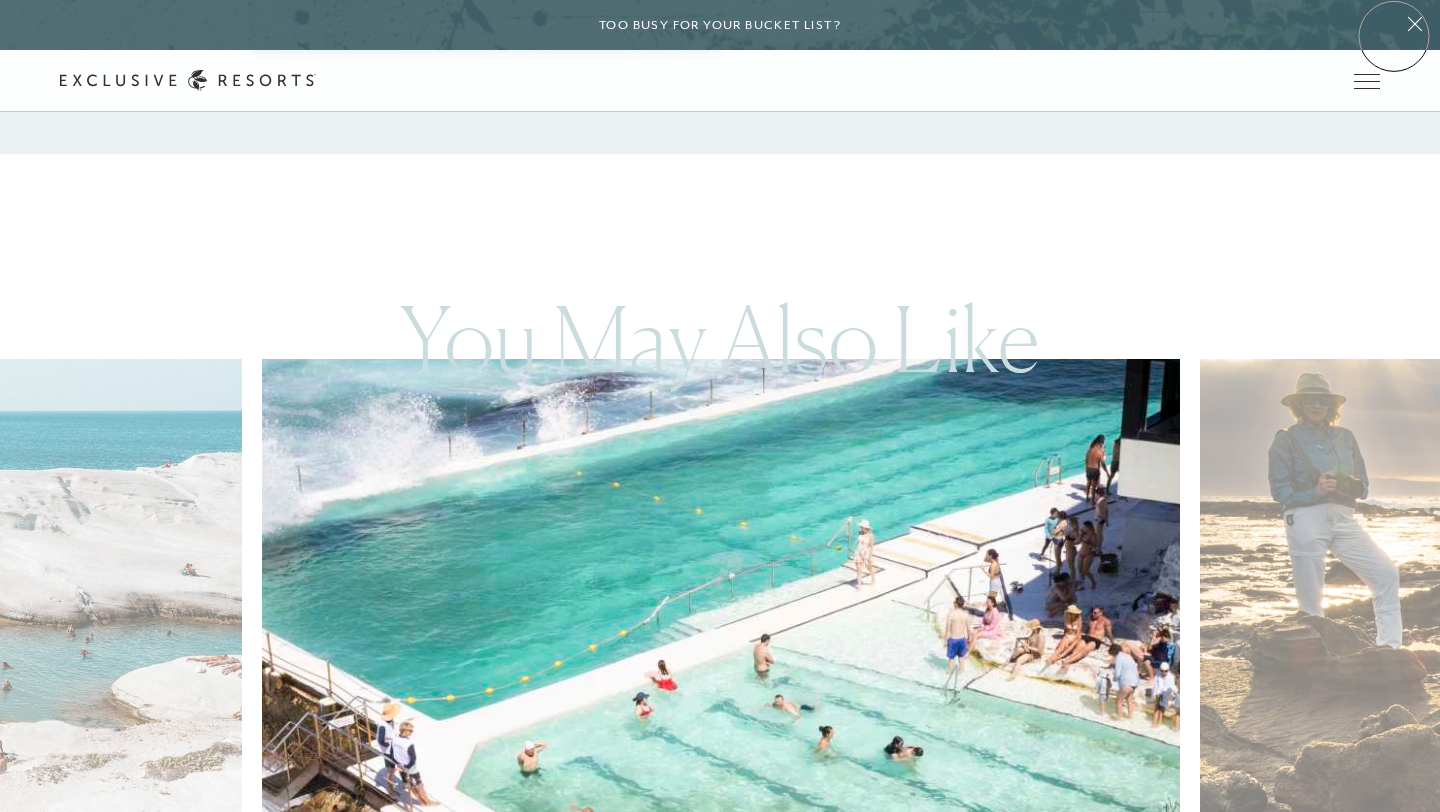 scroll, scrollTop: 3712, scrollLeft: 0, axis: vertical 